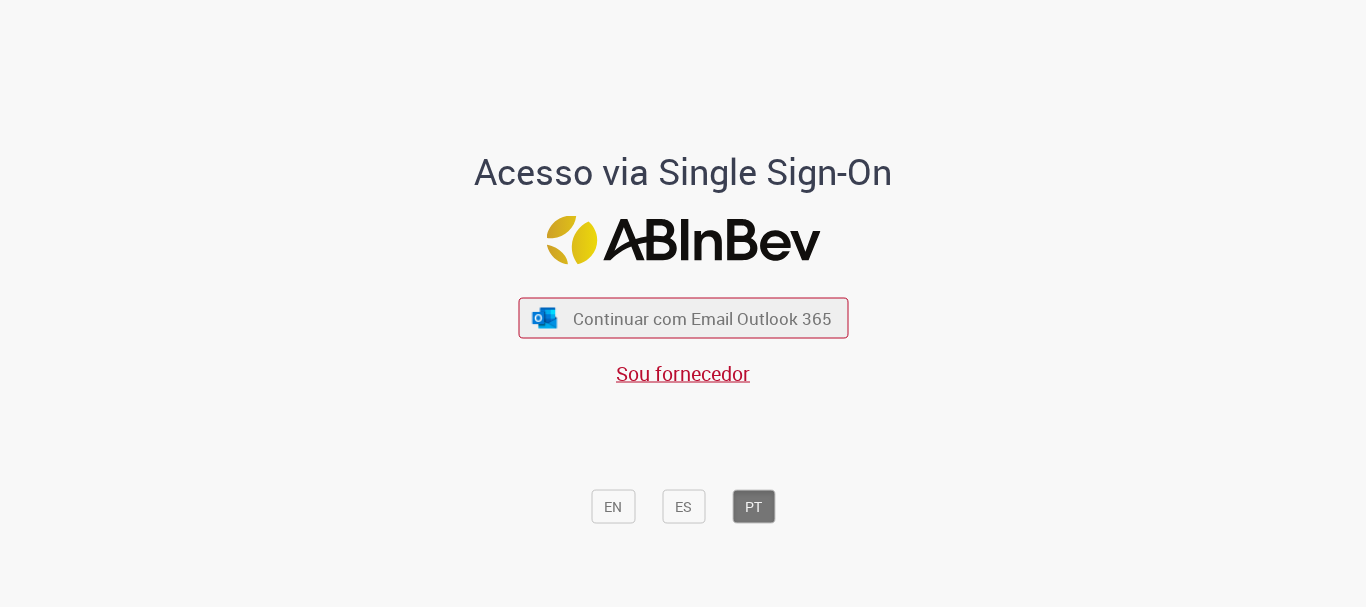scroll, scrollTop: 0, scrollLeft: 0, axis: both 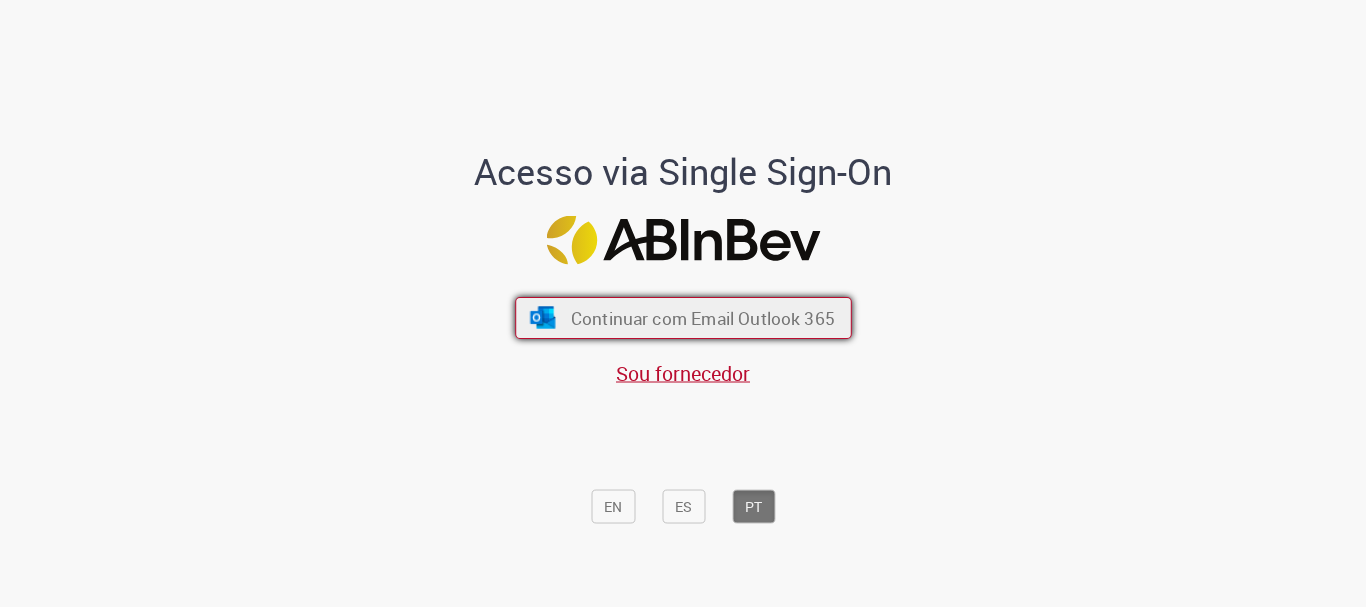 click on "Continuar com Email Outlook 365" at bounding box center [702, 318] 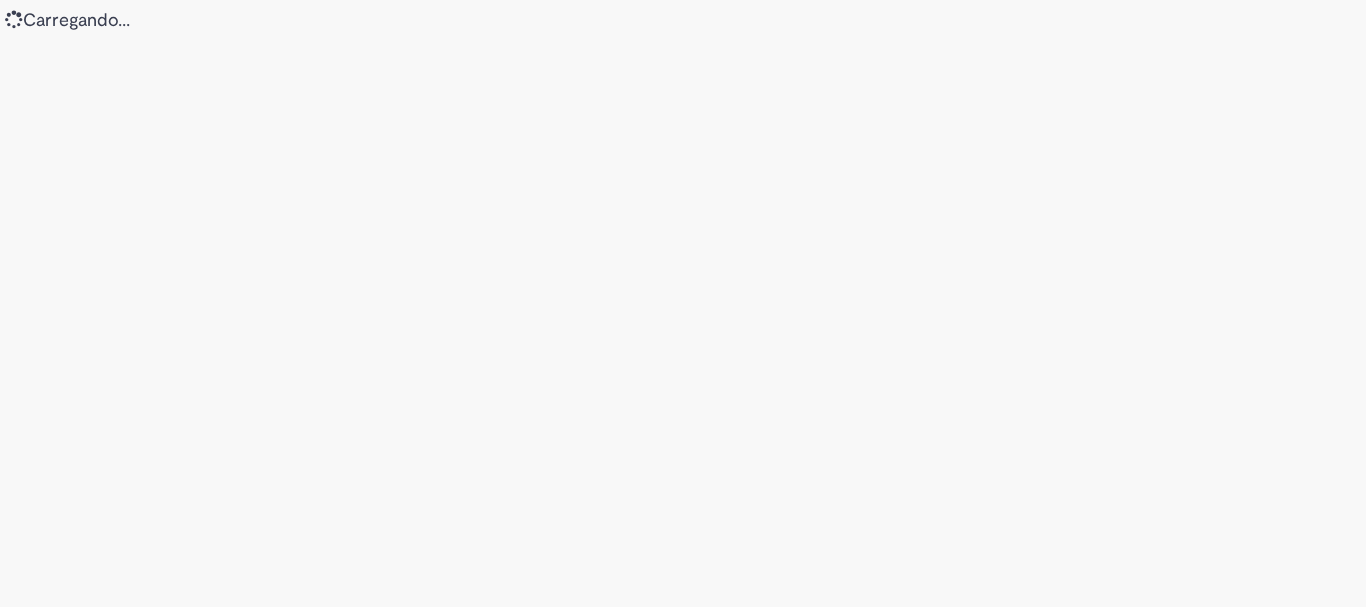 scroll, scrollTop: 0, scrollLeft: 0, axis: both 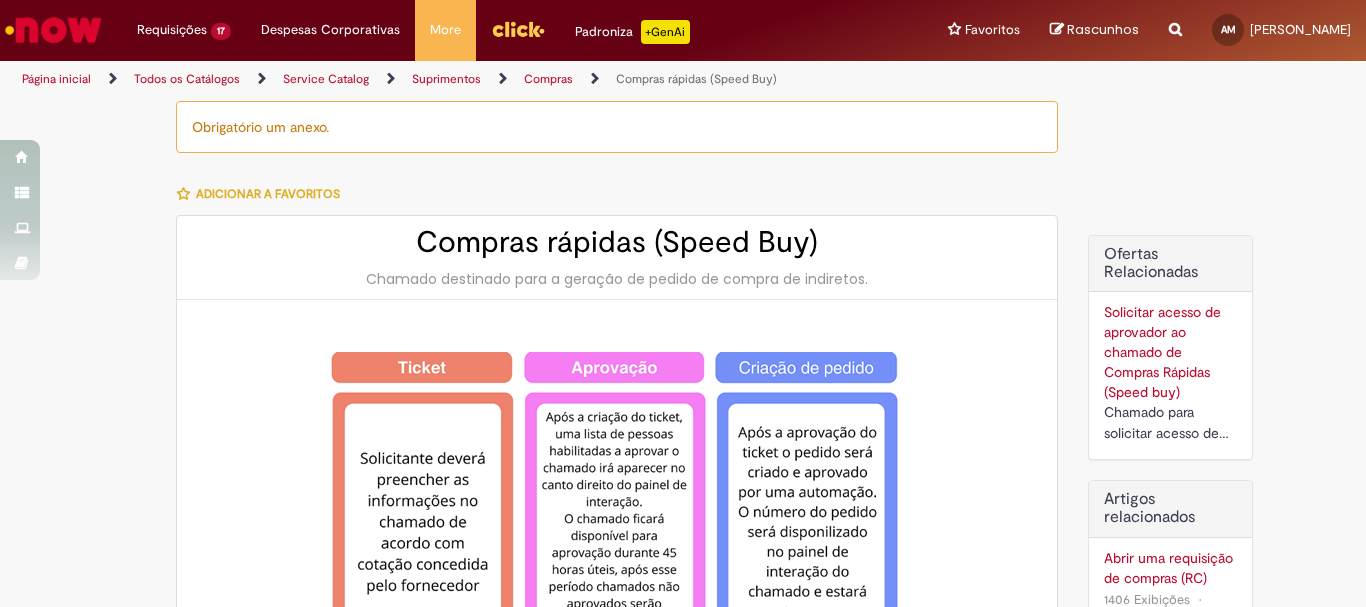 type on "********" 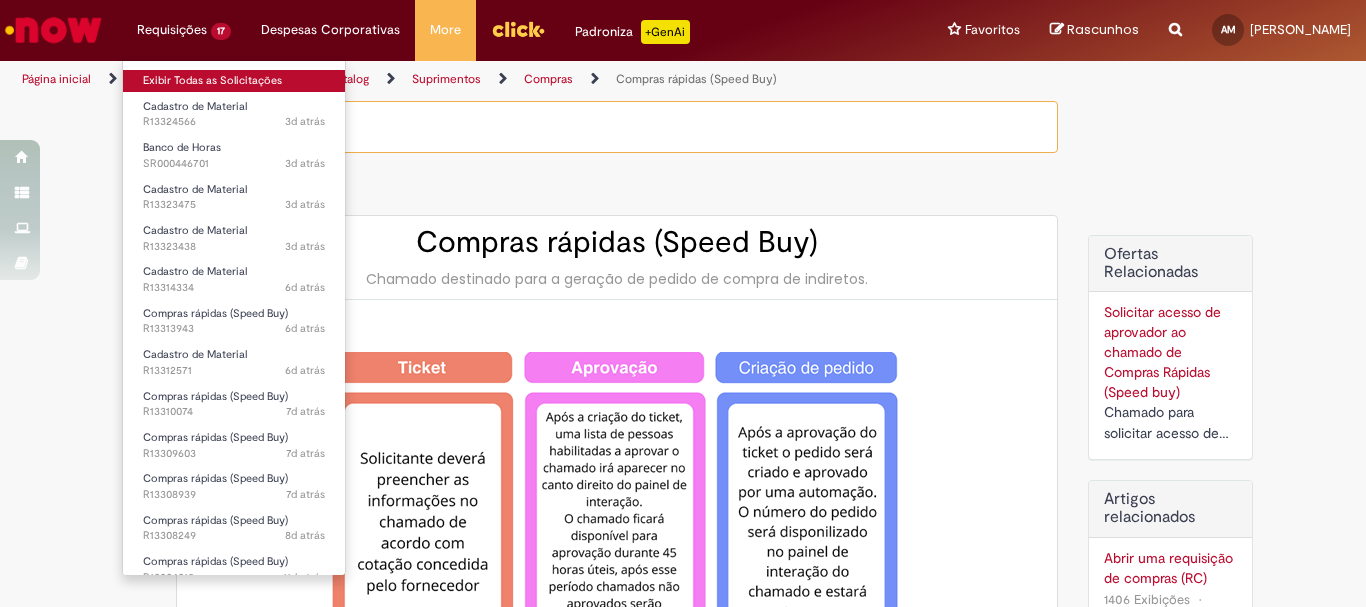 click on "Exibir Todas as Solicitações" at bounding box center [234, 81] 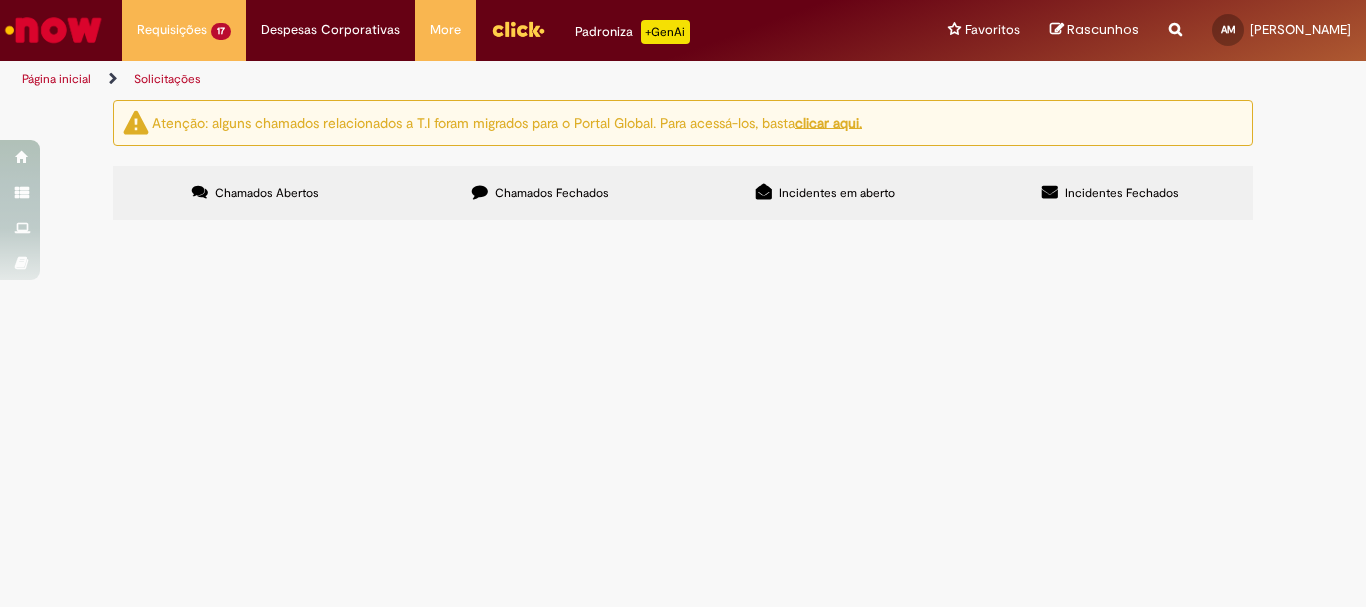 scroll, scrollTop: 200, scrollLeft: 0, axis: vertical 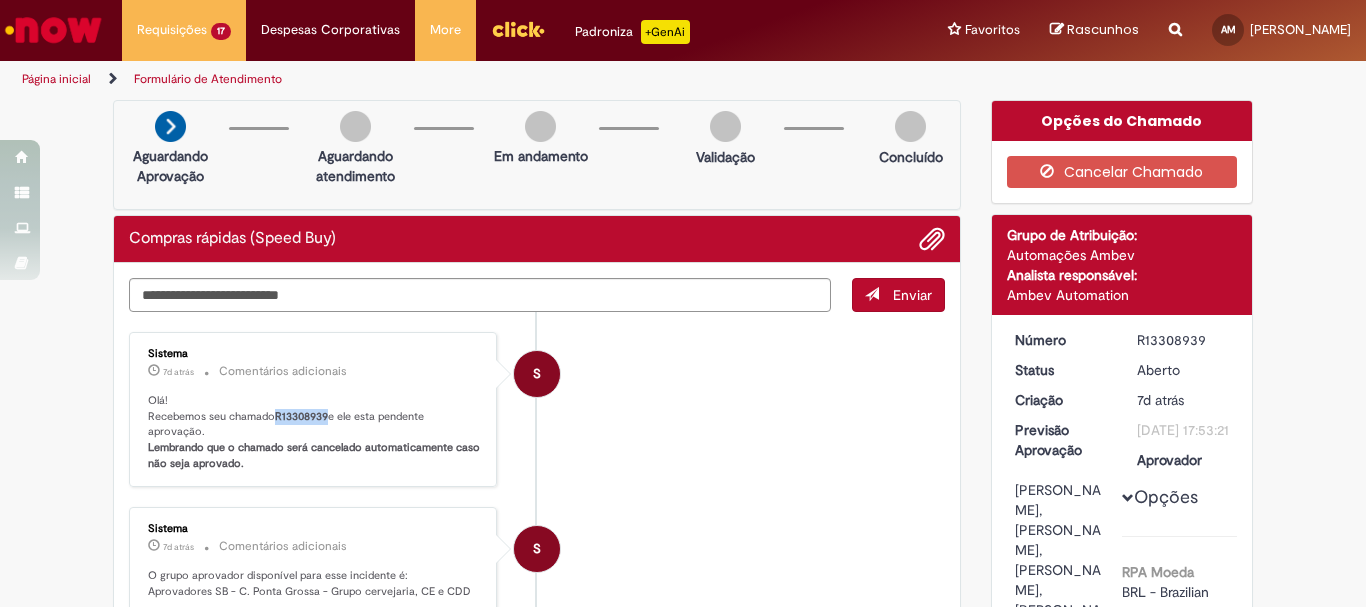 drag, startPoint x: 322, startPoint y: 420, endPoint x: 271, endPoint y: 415, distance: 51.24451 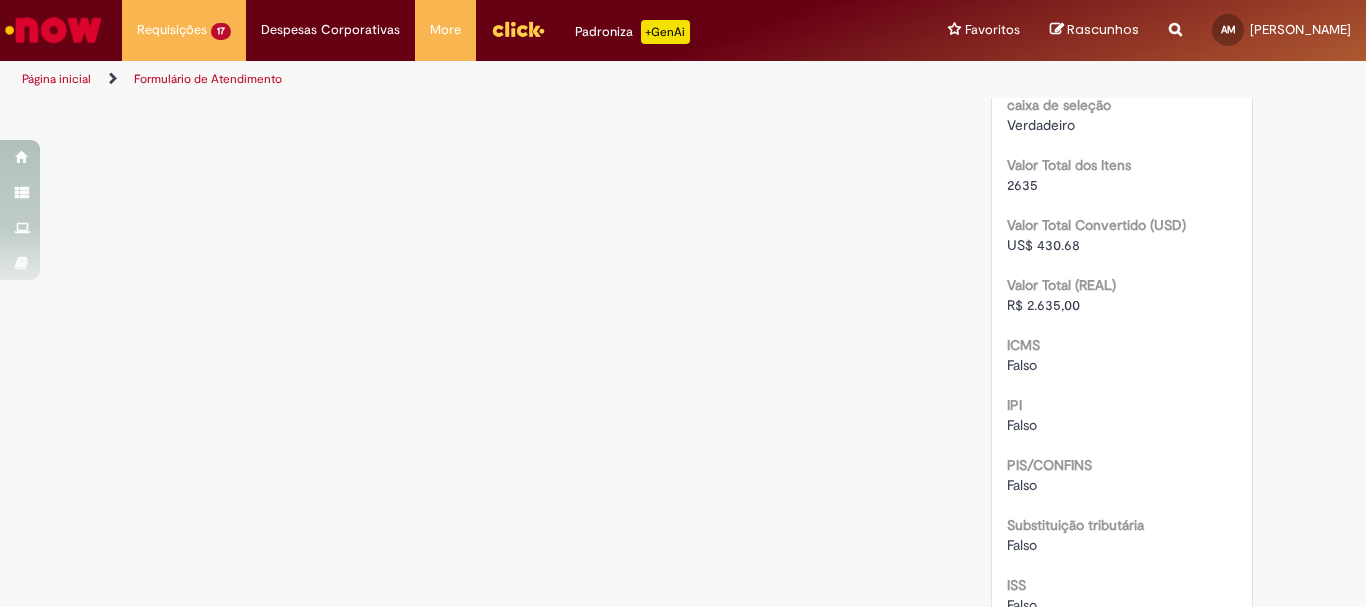 scroll, scrollTop: 2300, scrollLeft: 0, axis: vertical 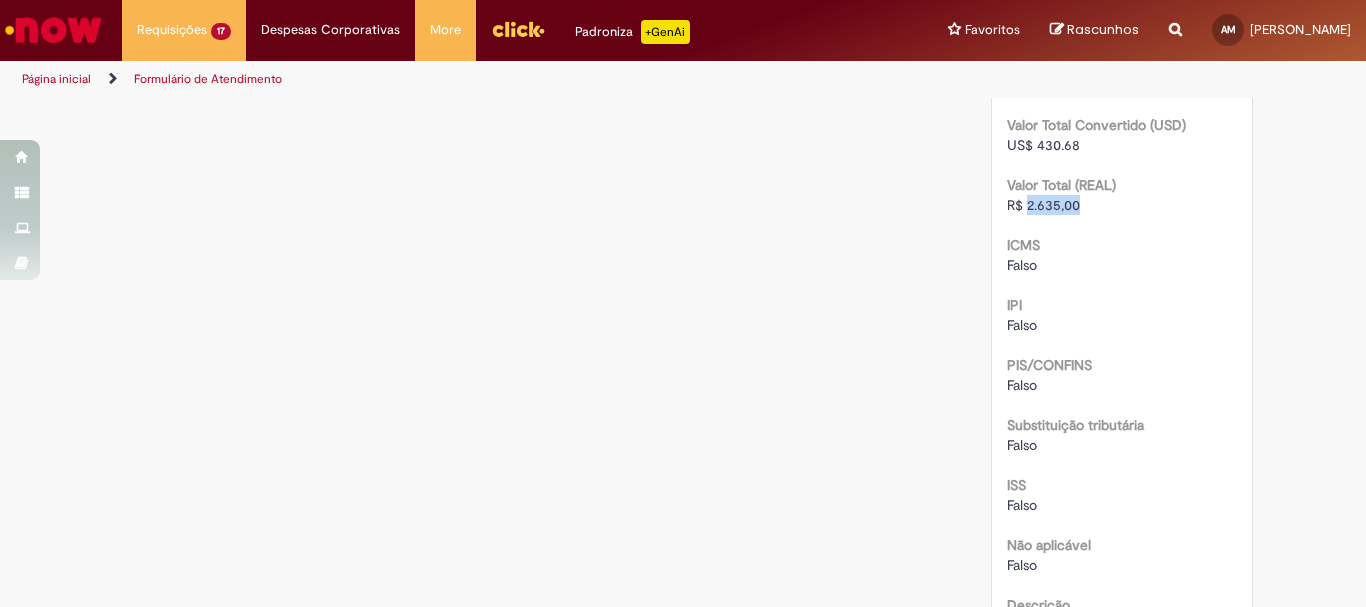 drag, startPoint x: 1072, startPoint y: 379, endPoint x: 1019, endPoint y: 377, distance: 53.037724 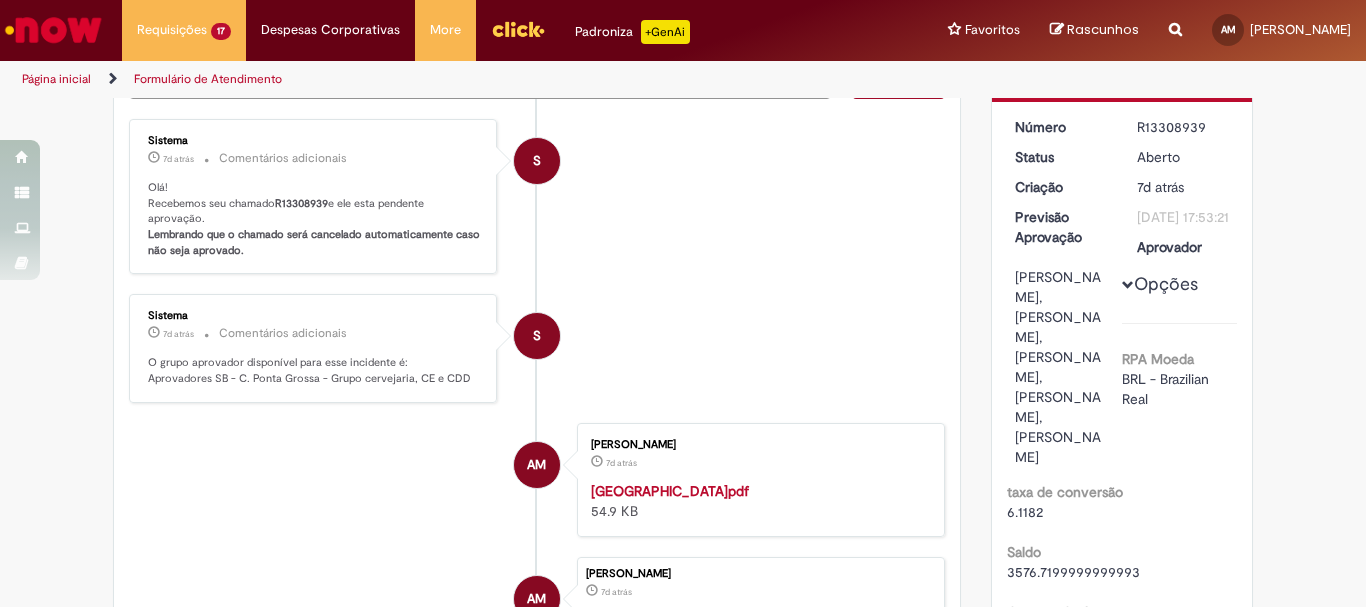 scroll, scrollTop: 0, scrollLeft: 0, axis: both 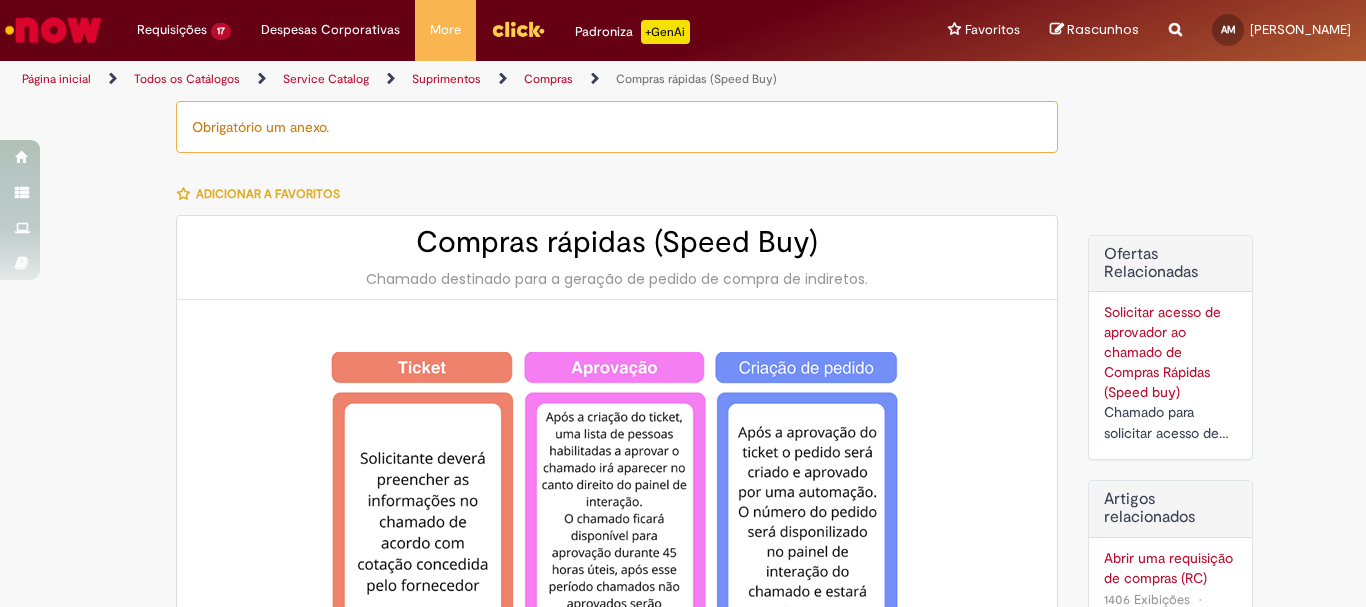 type on "********" 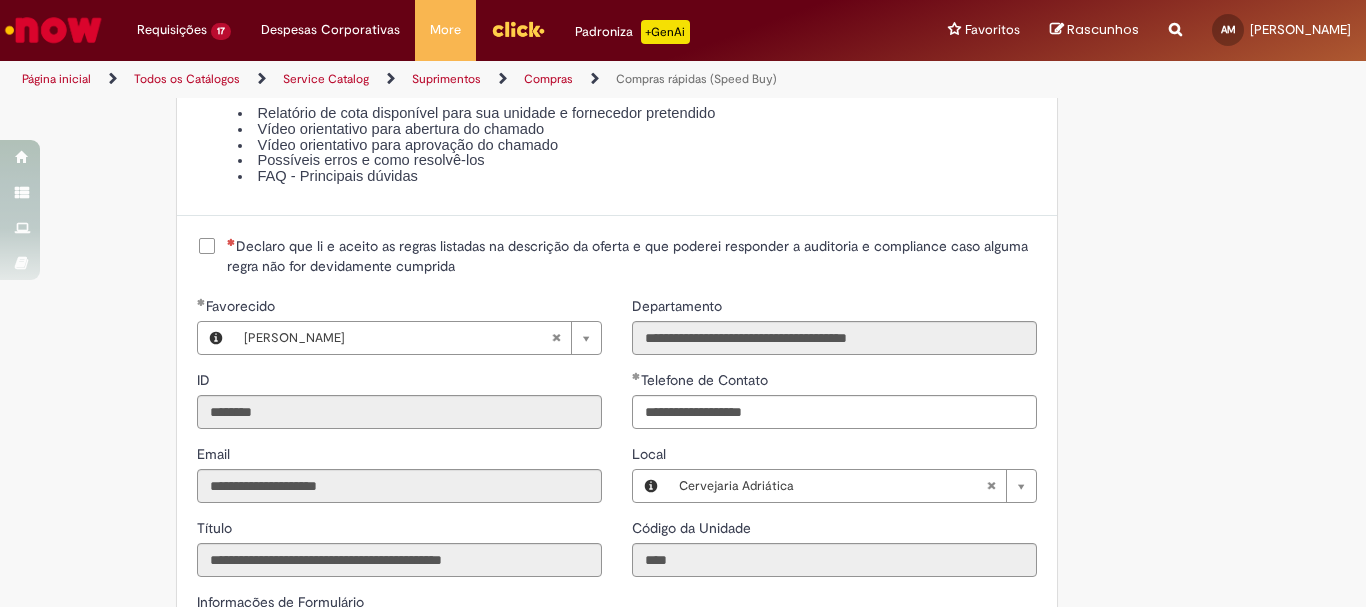 scroll, scrollTop: 2426, scrollLeft: 0, axis: vertical 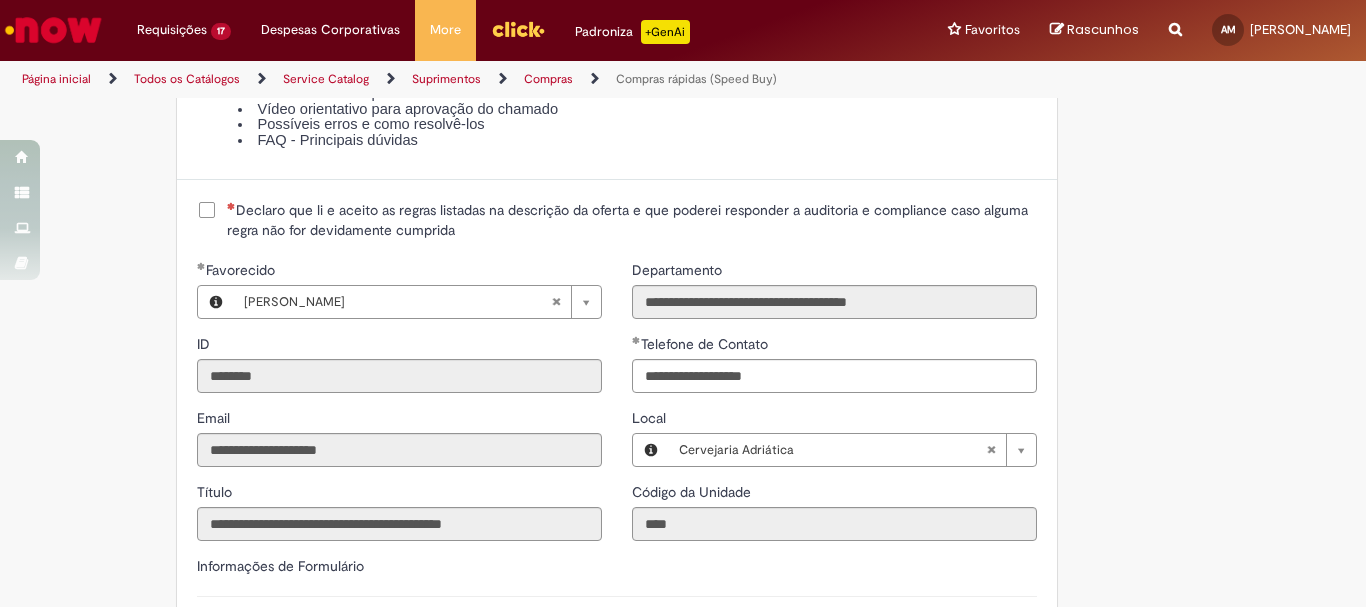 click on "Declaro que li e aceito as regras listadas na descrição da oferta e que poderei responder a auditoria e compliance caso alguma regra não for devidamente cumprida" at bounding box center [632, 220] 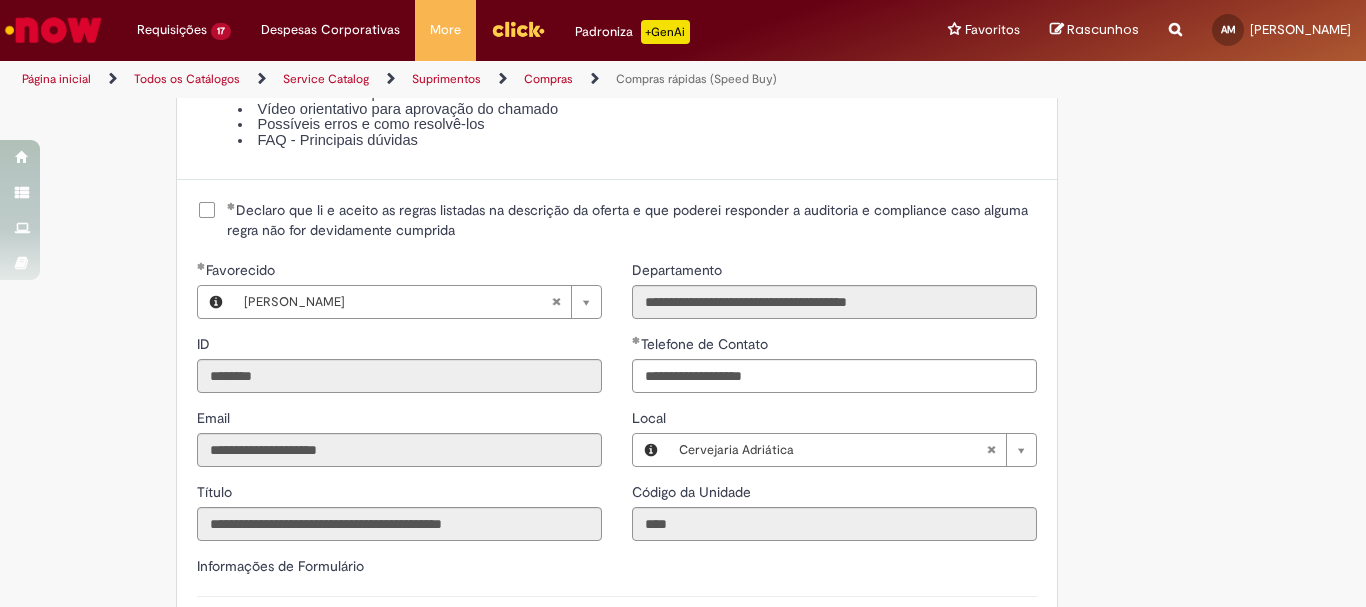 scroll, scrollTop: 2626, scrollLeft: 0, axis: vertical 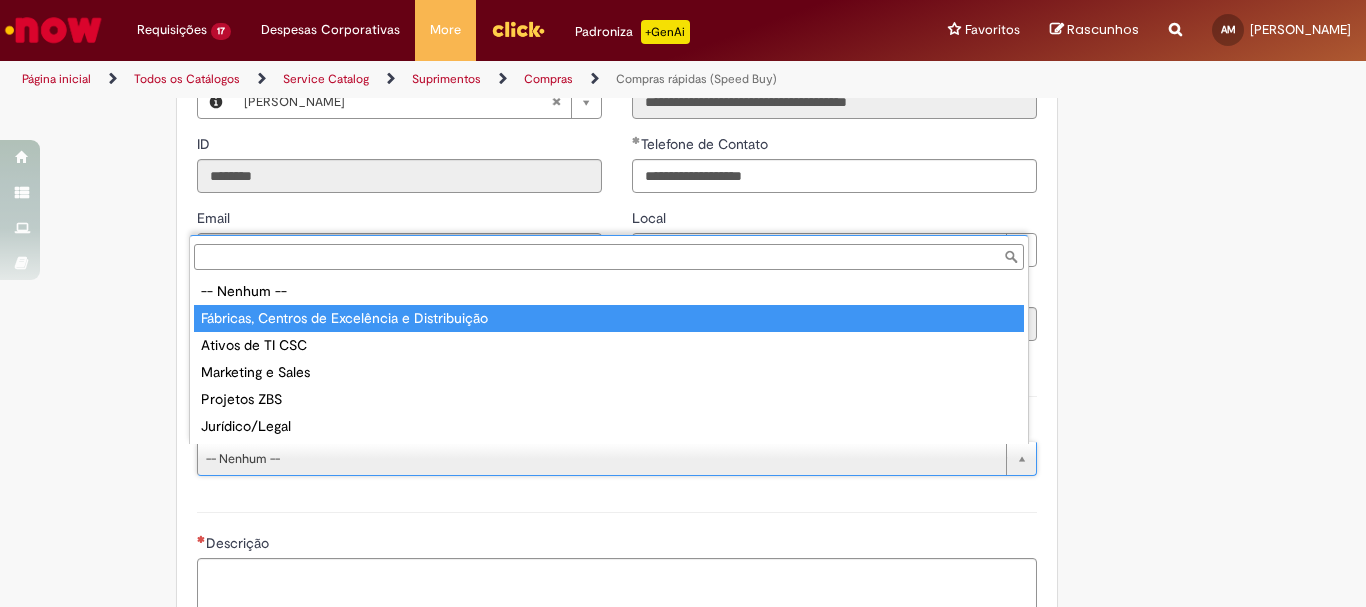 type on "**********" 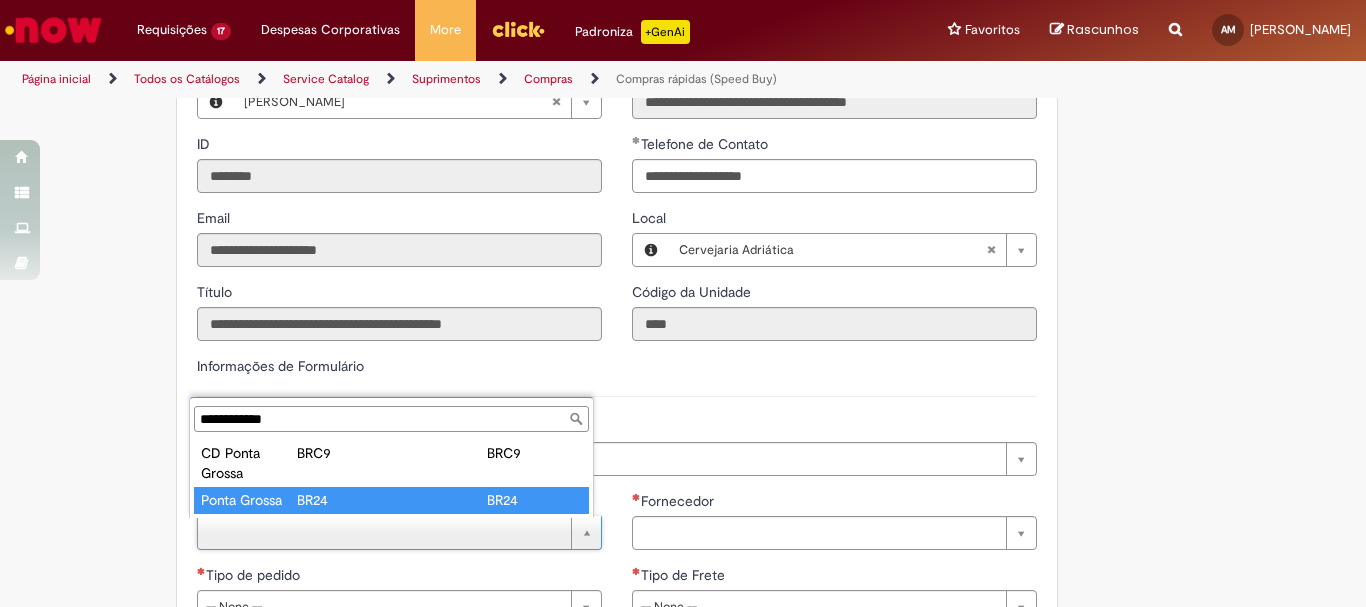 type on "**********" 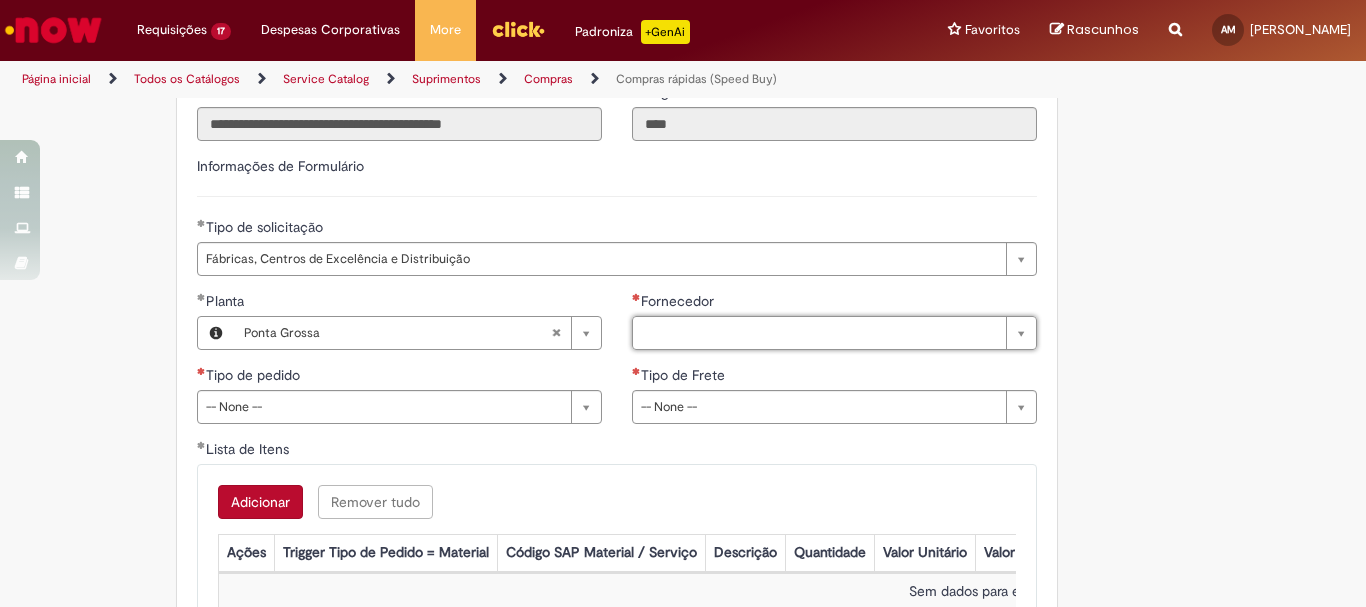 scroll, scrollTop: 2926, scrollLeft: 0, axis: vertical 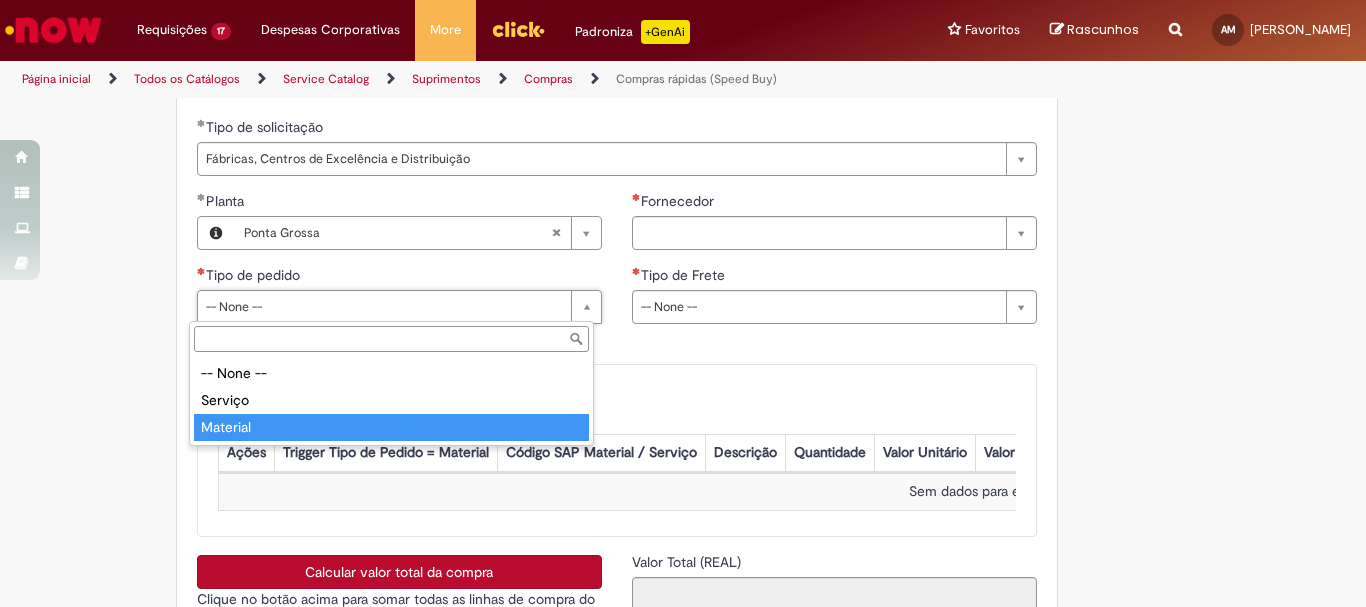 type on "********" 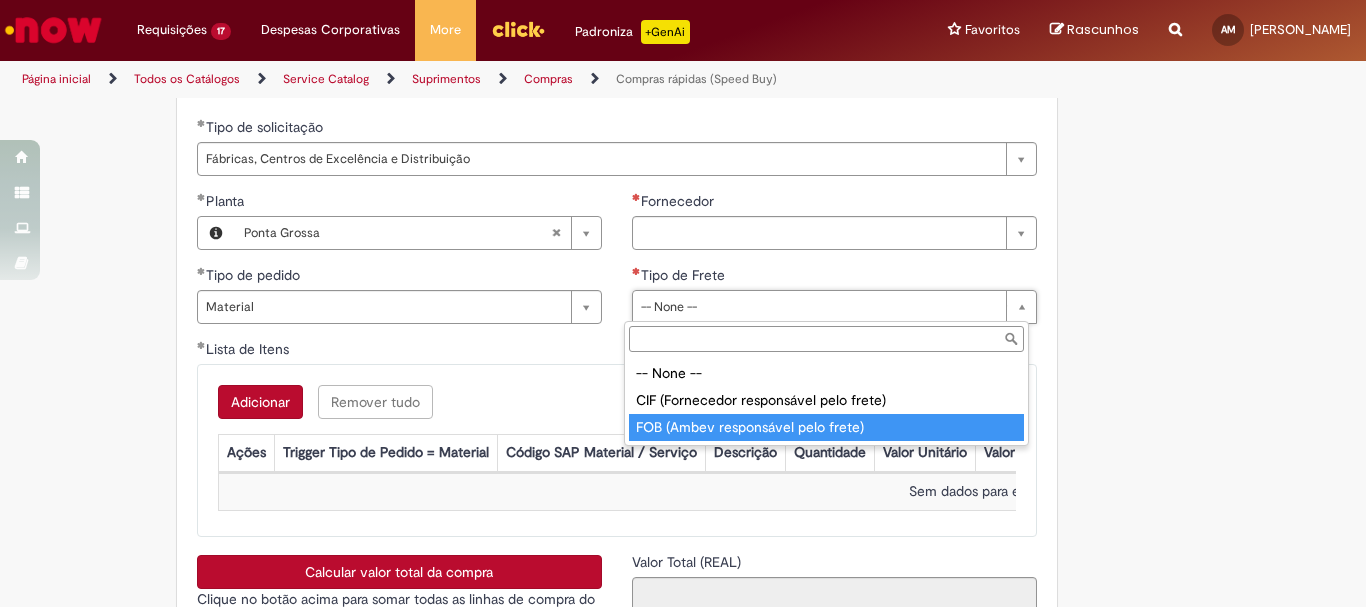 type on "**********" 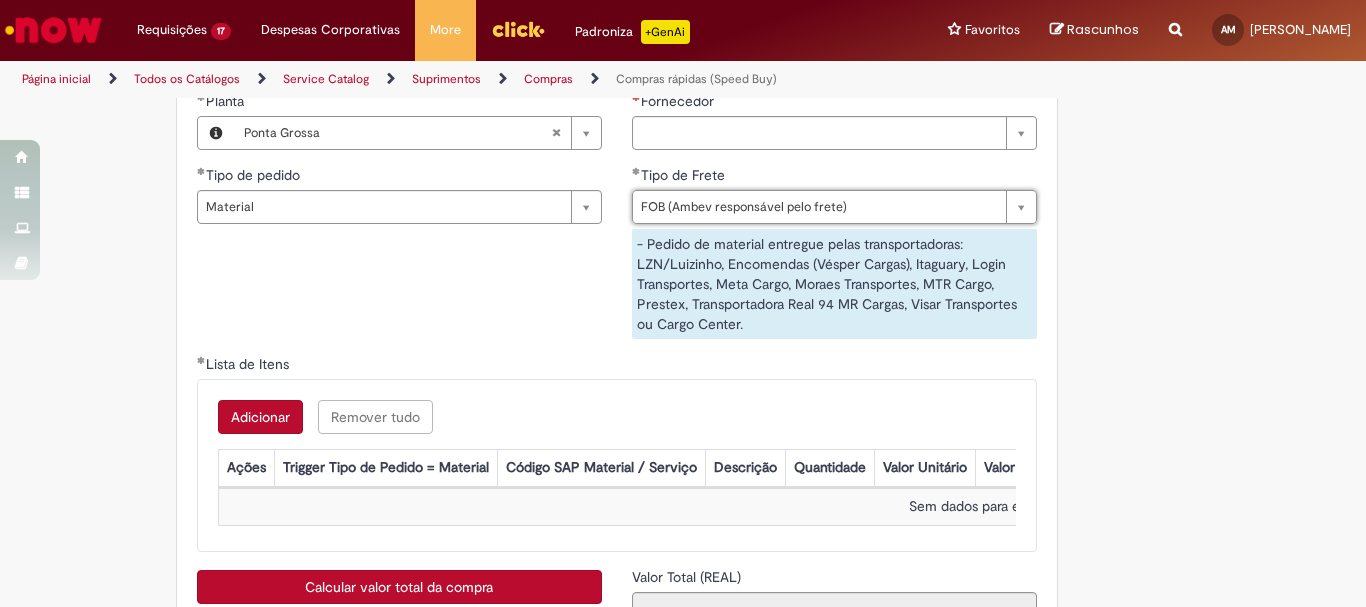 scroll, scrollTop: 3126, scrollLeft: 0, axis: vertical 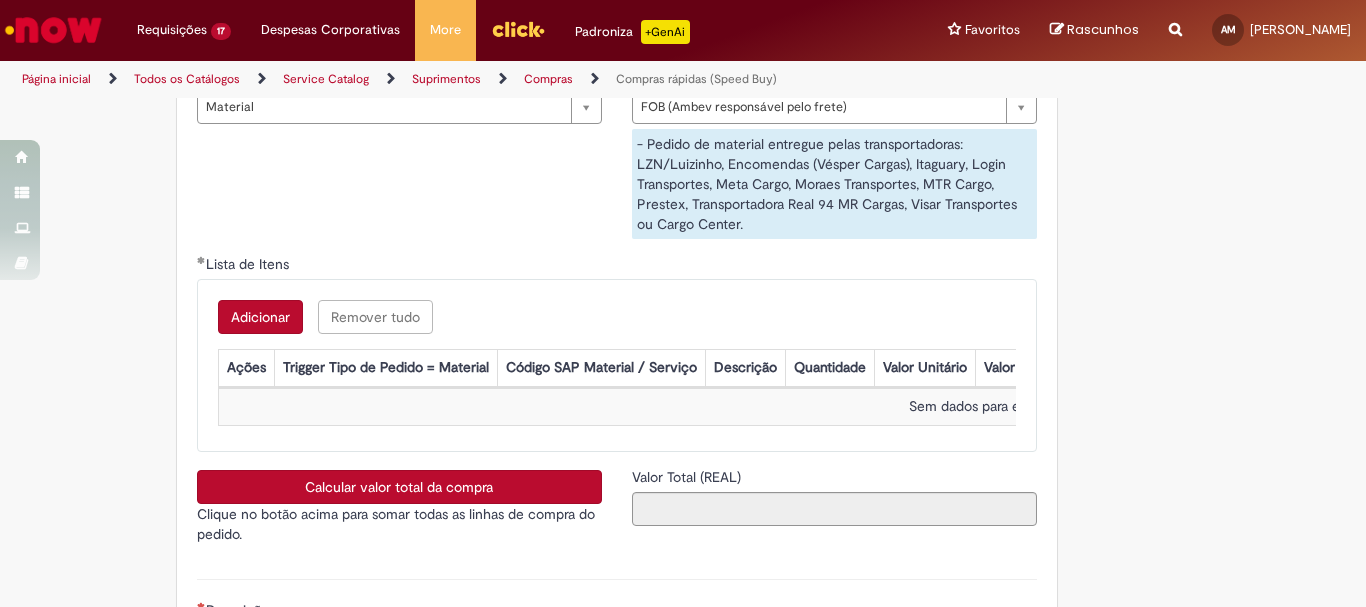 click on "Adicionar" at bounding box center (260, 317) 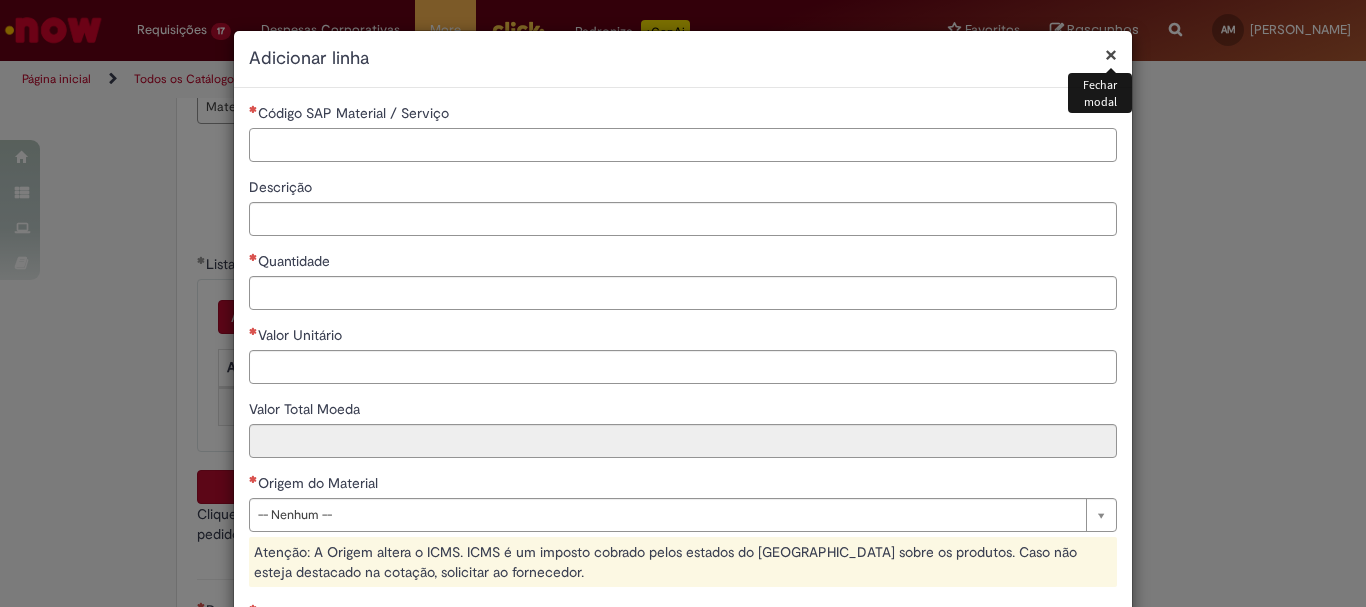 click on "Código SAP Material / Serviço" at bounding box center [683, 145] 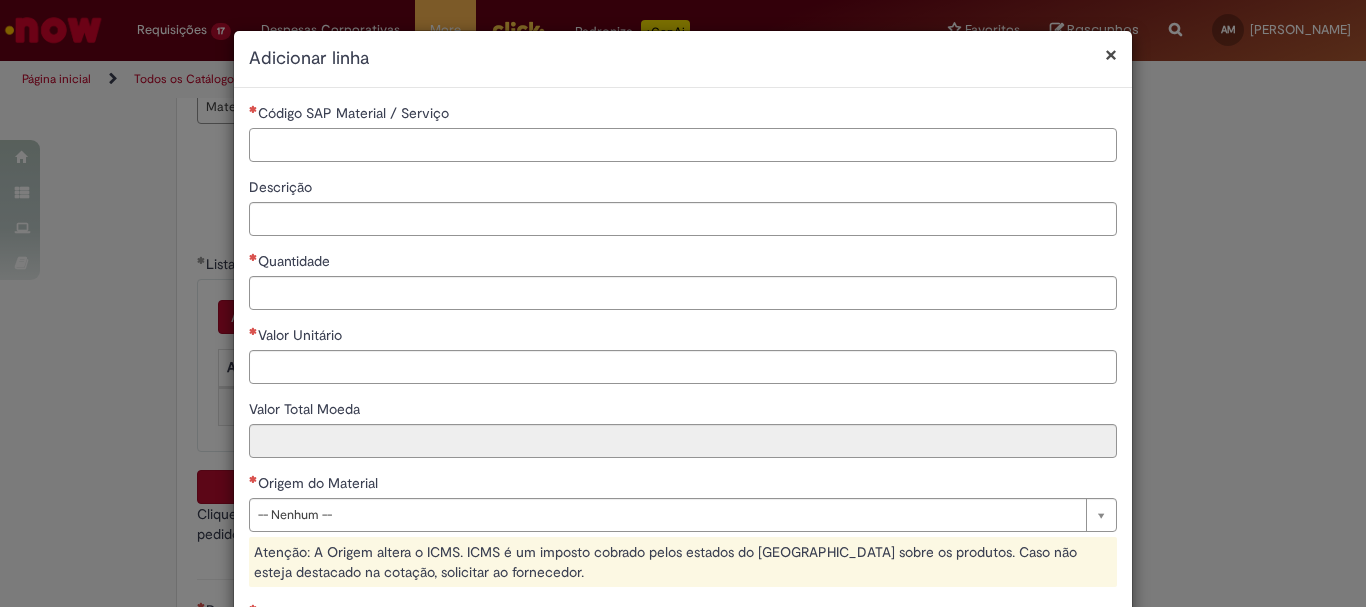 paste on "********" 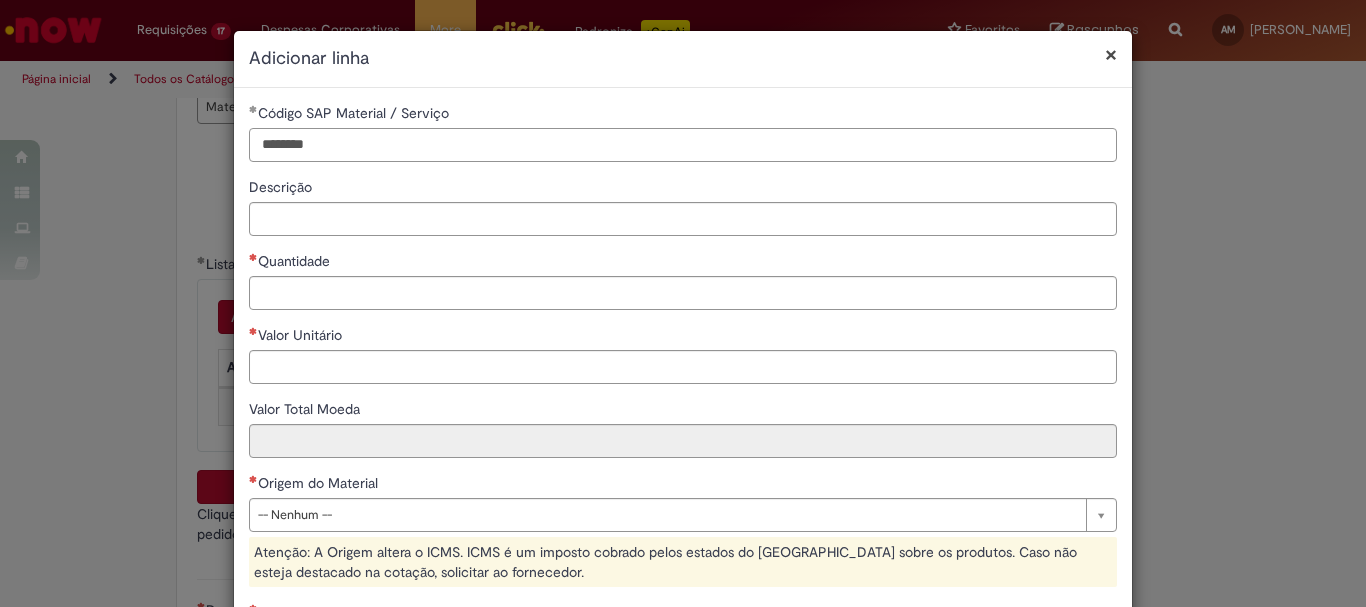 type on "********" 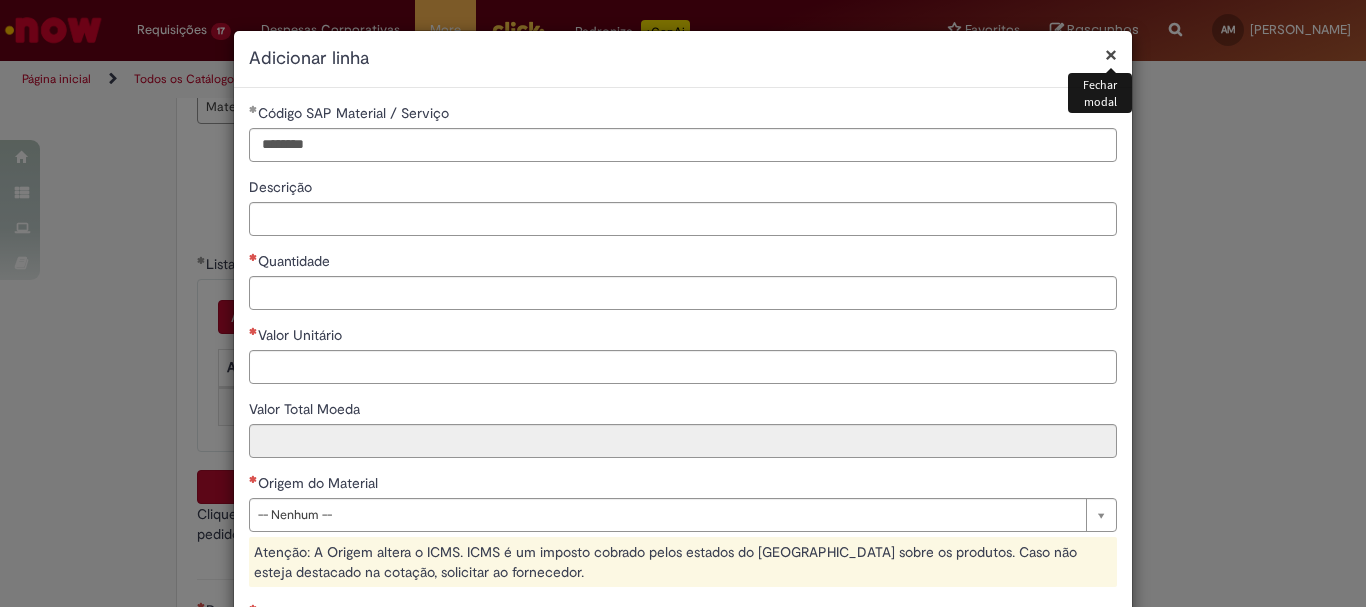click on "×" at bounding box center [1111, 54] 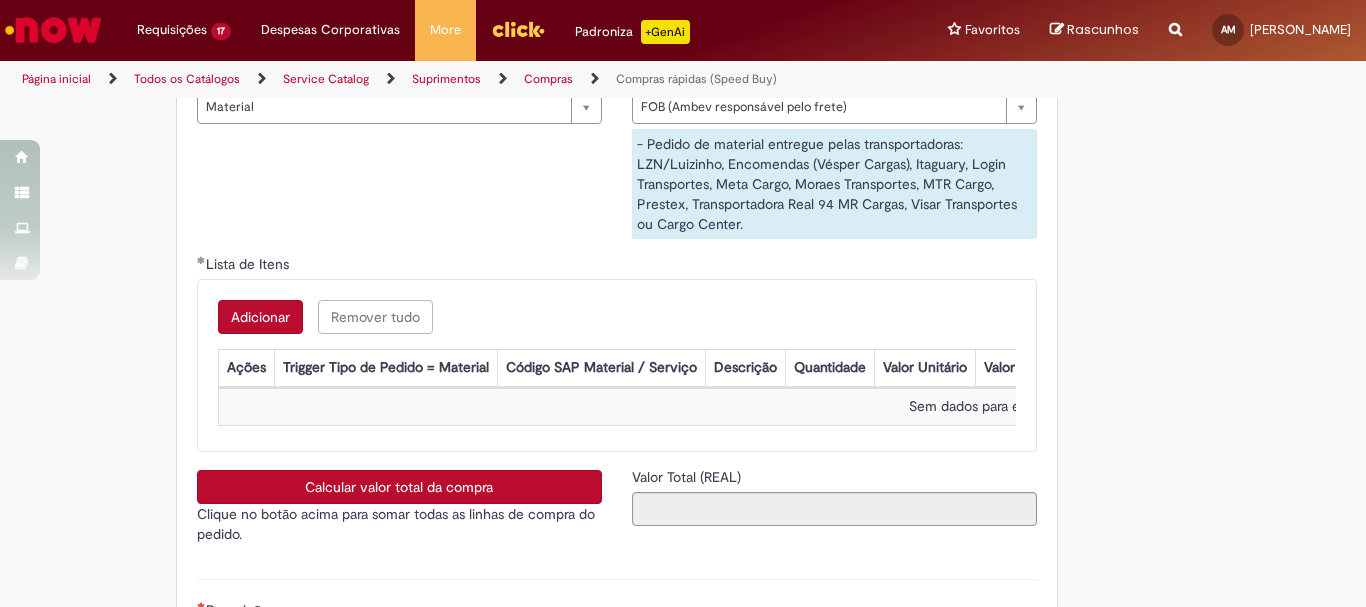 scroll, scrollTop: 2926, scrollLeft: 0, axis: vertical 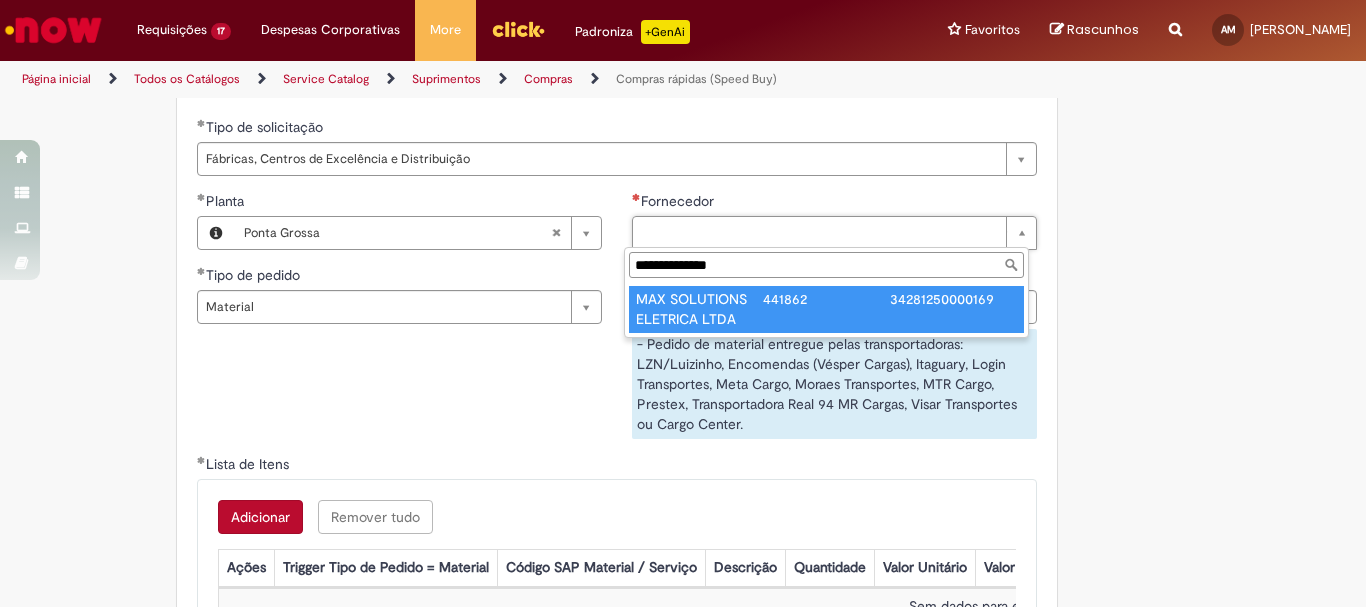 type on "**********" 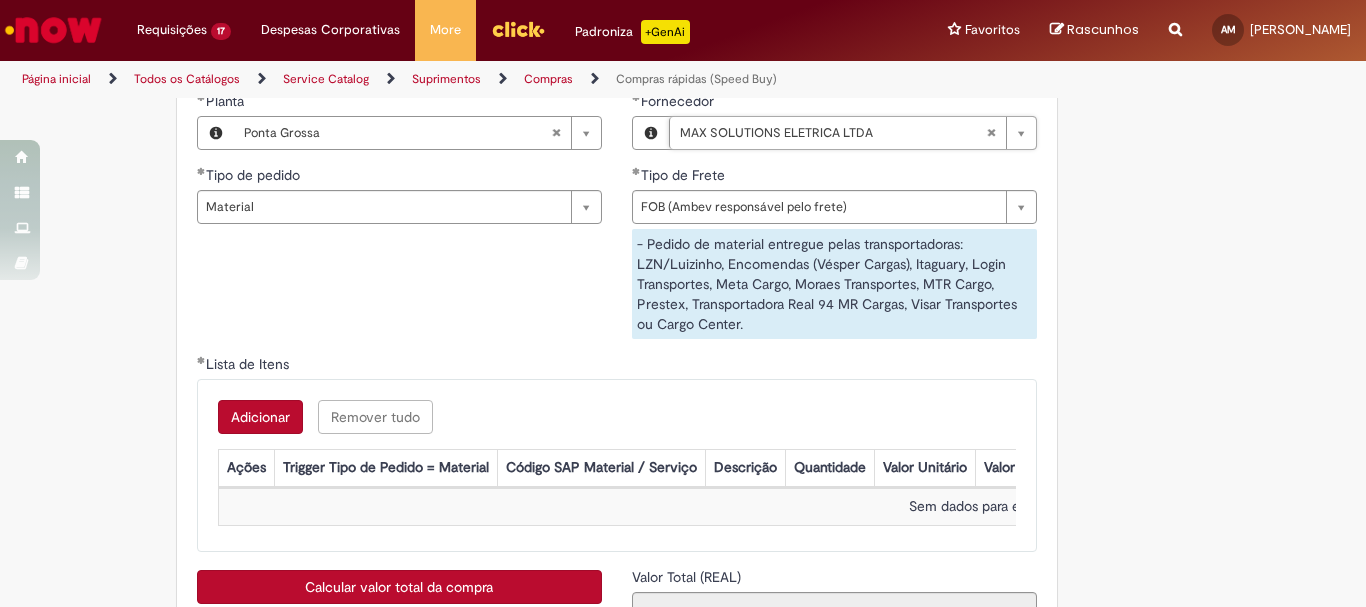 scroll, scrollTop: 3226, scrollLeft: 0, axis: vertical 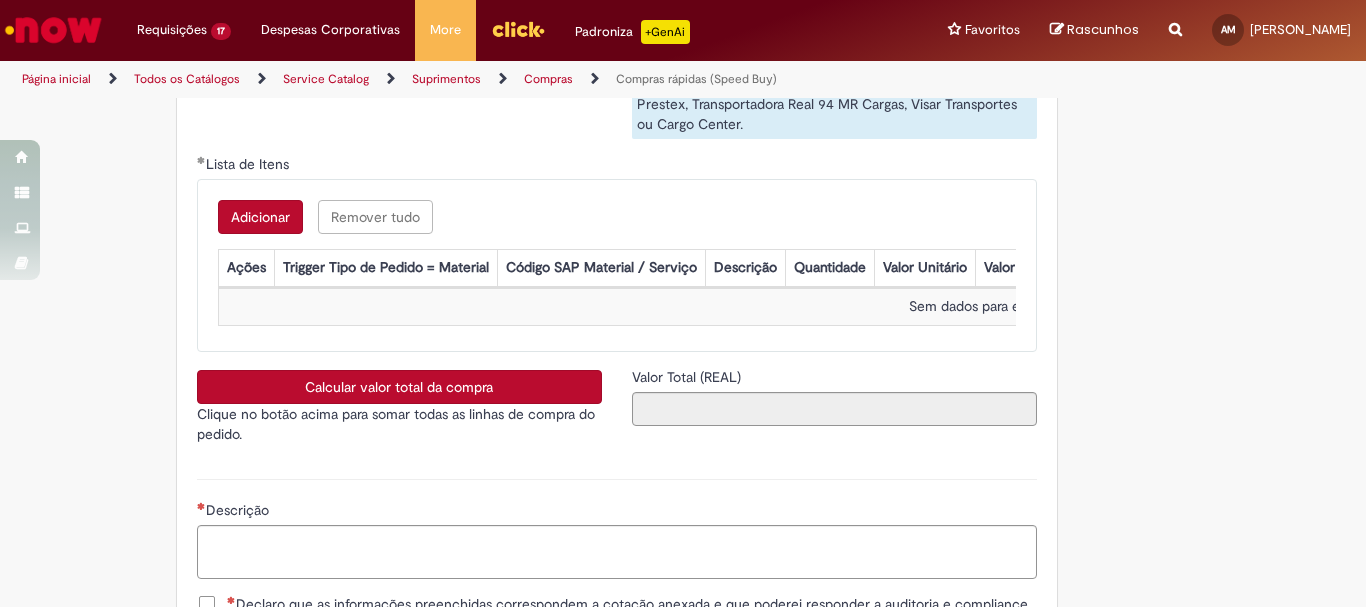 click on "Adicionar" at bounding box center (260, 217) 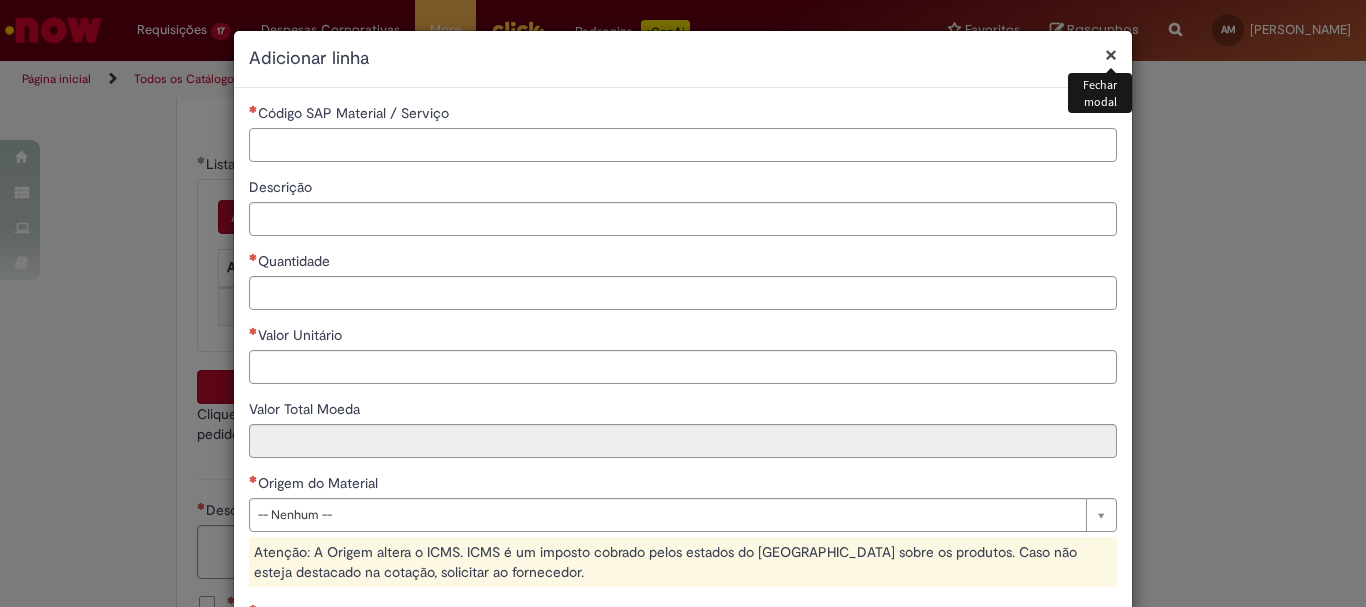 click on "Código SAP Material / Serviço" at bounding box center (683, 145) 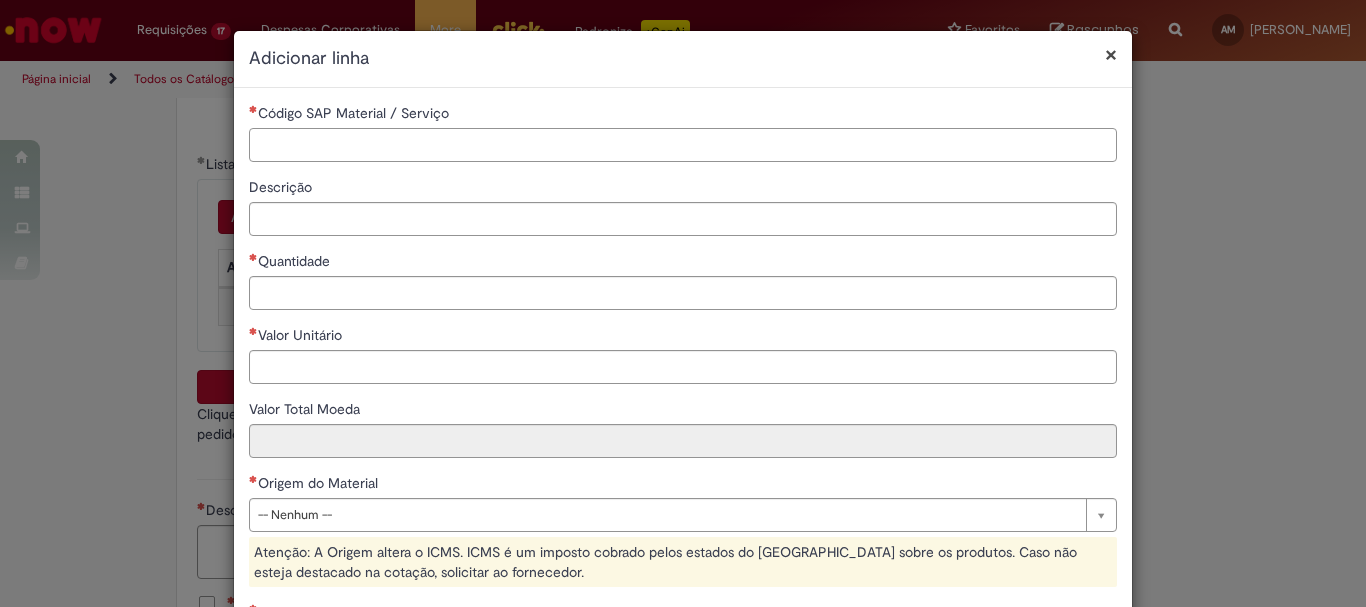 paste on "********" 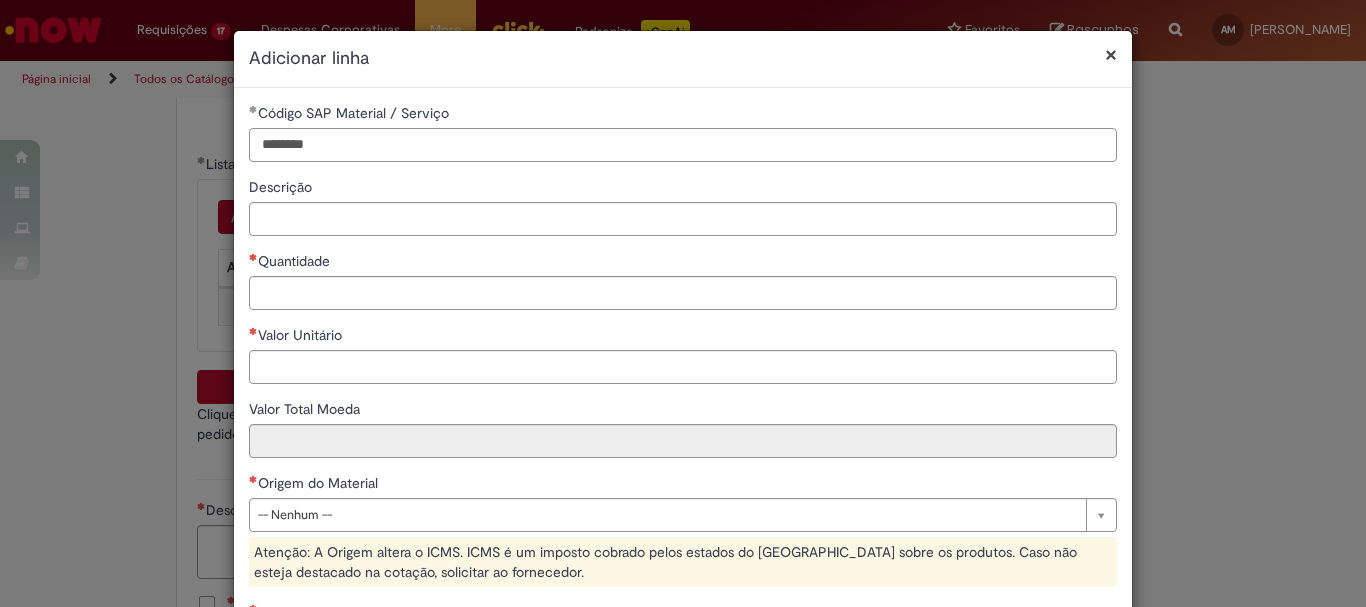 type on "********" 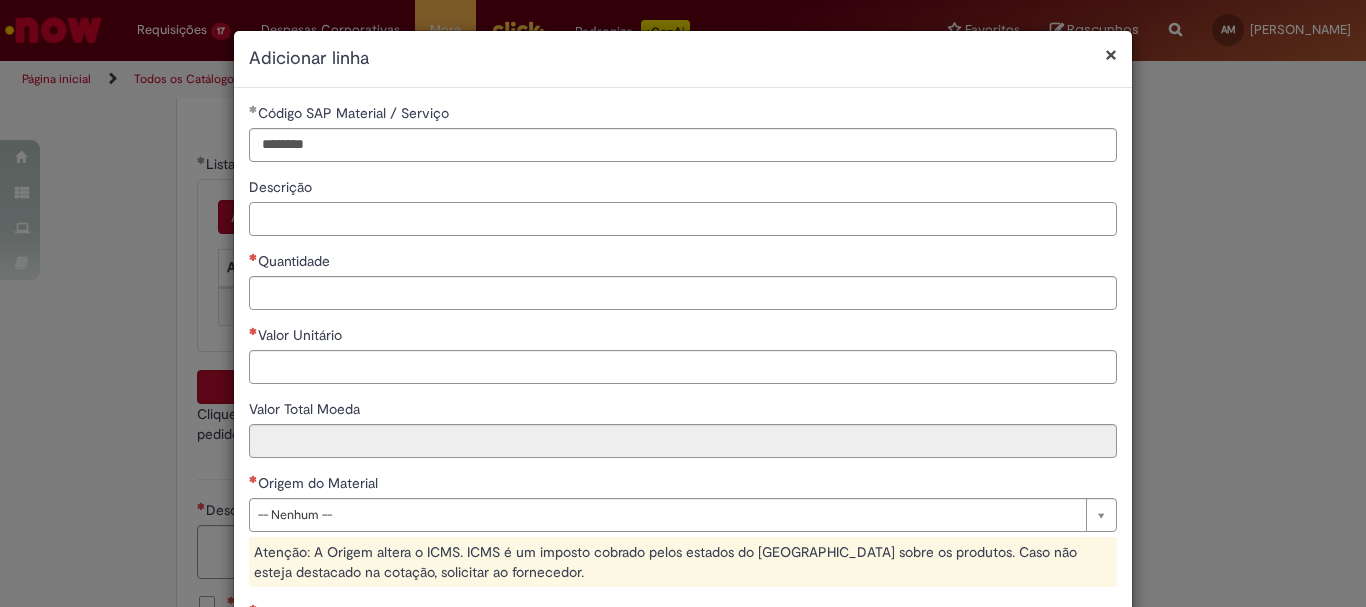 click on "Descrição" at bounding box center [683, 219] 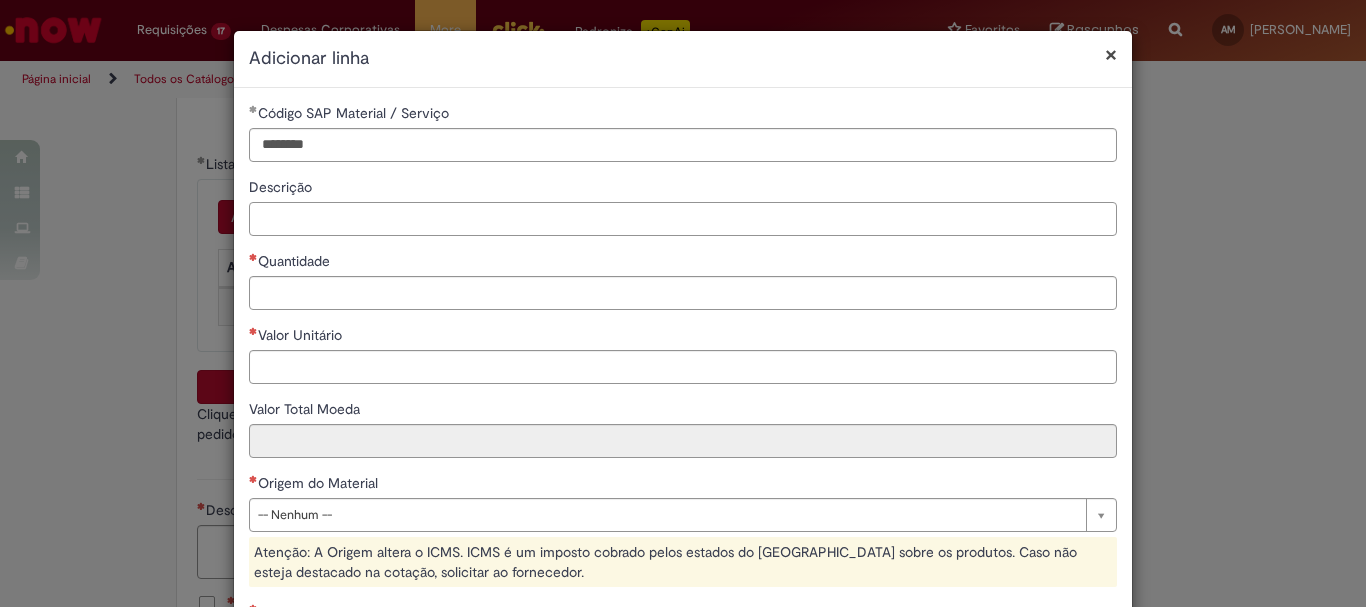 click on "Descrição" at bounding box center (683, 219) 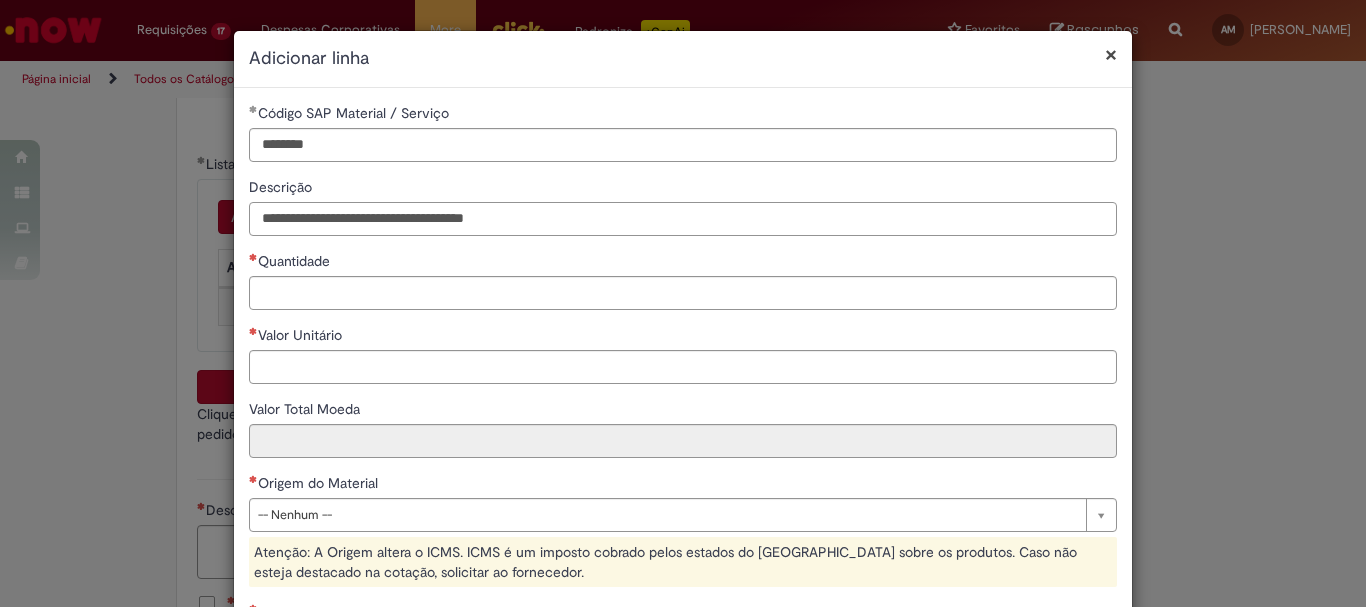 type on "**********" 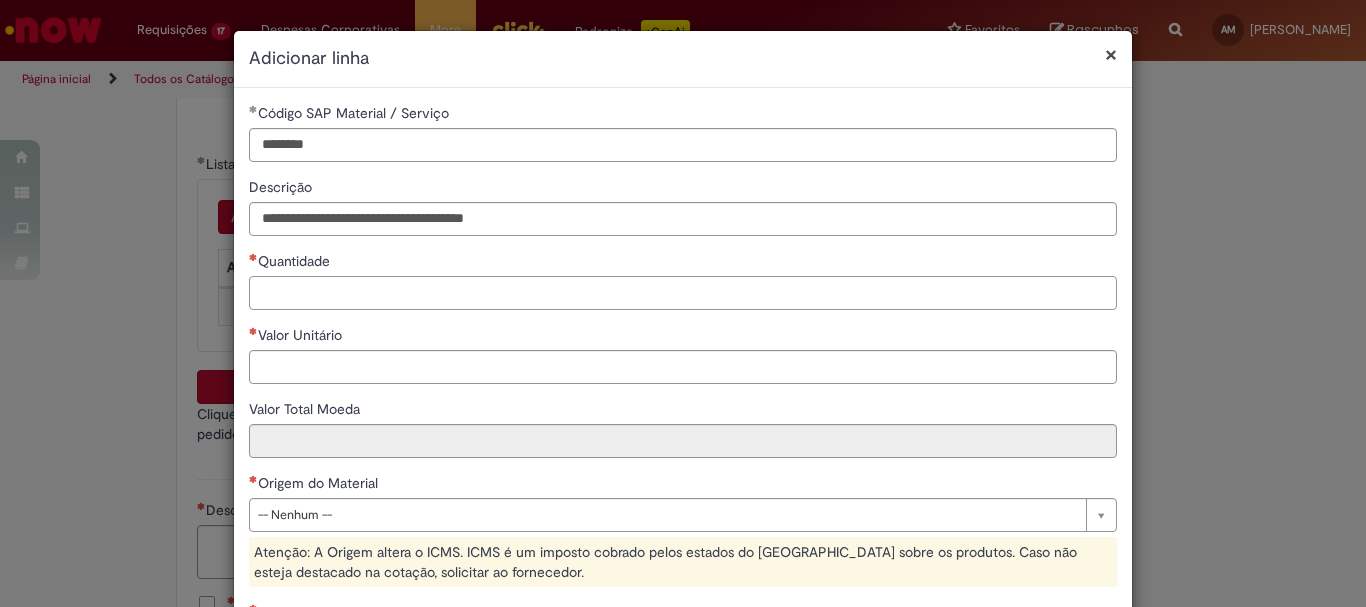 click on "Quantidade" at bounding box center [683, 293] 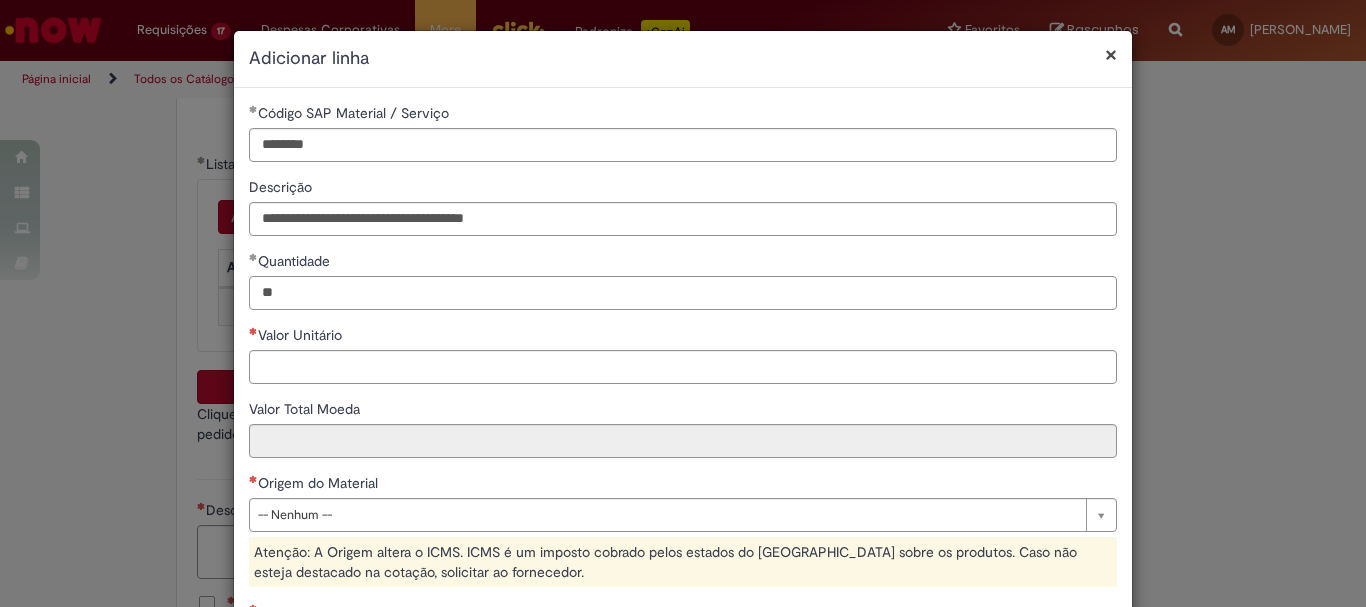 type on "**" 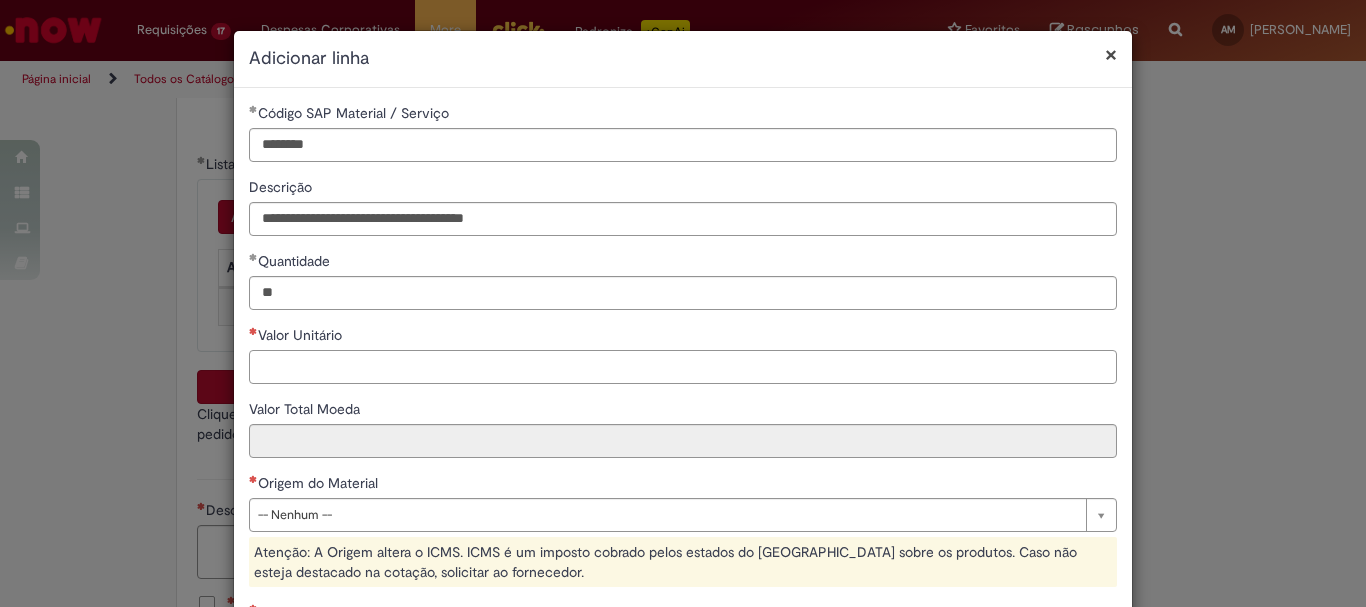 click on "Valor Unitário" at bounding box center [683, 367] 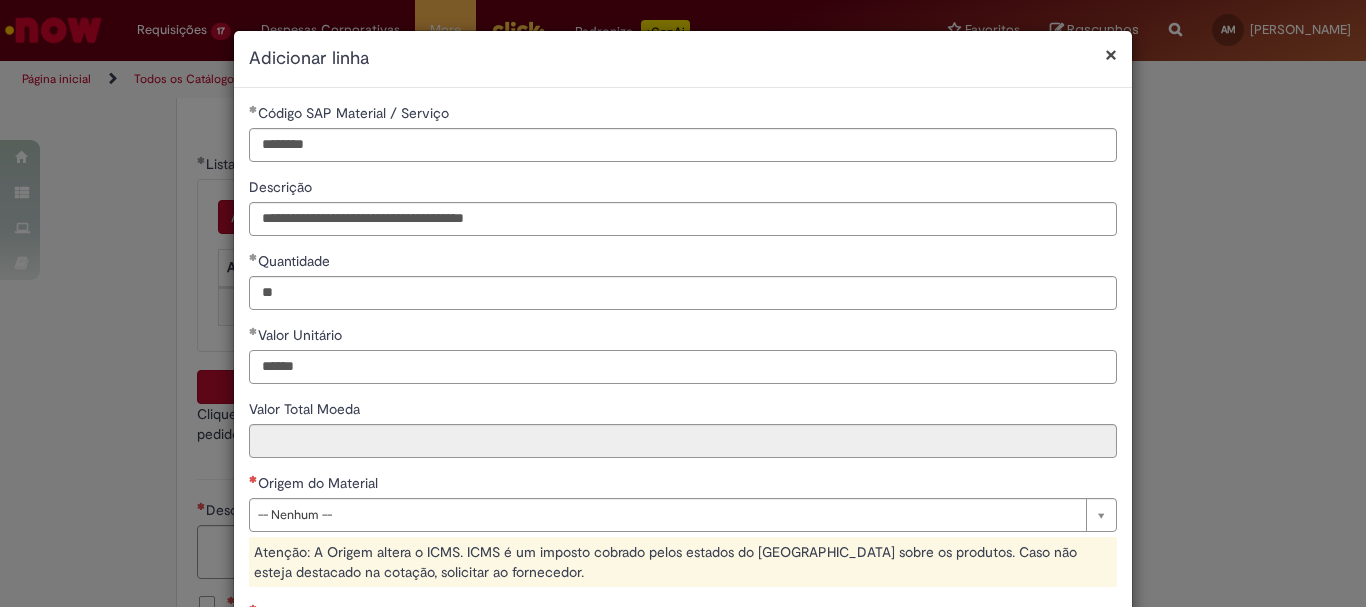 type on "******" 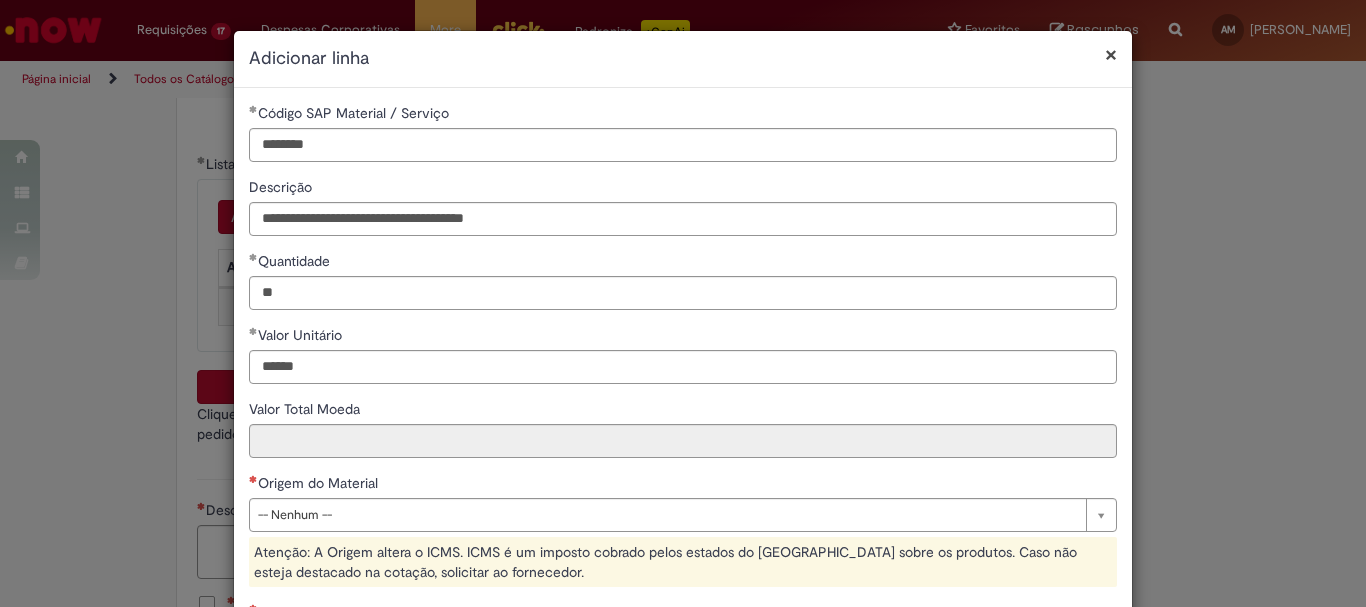 type on "*********" 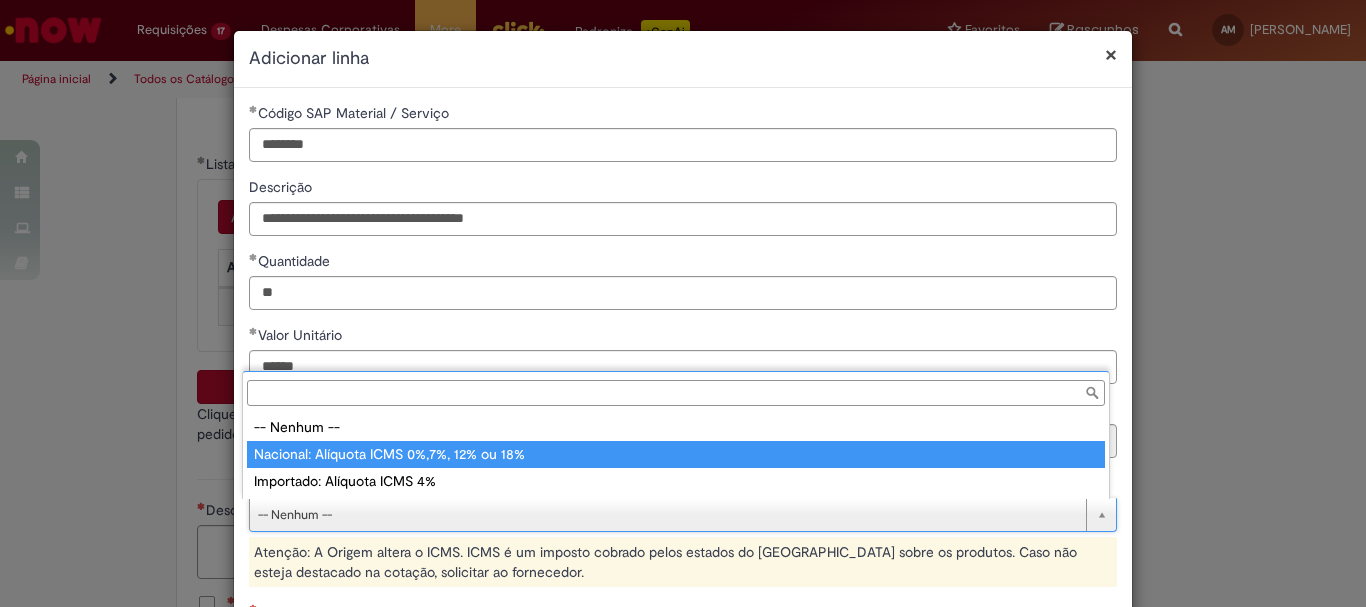 type on "**********" 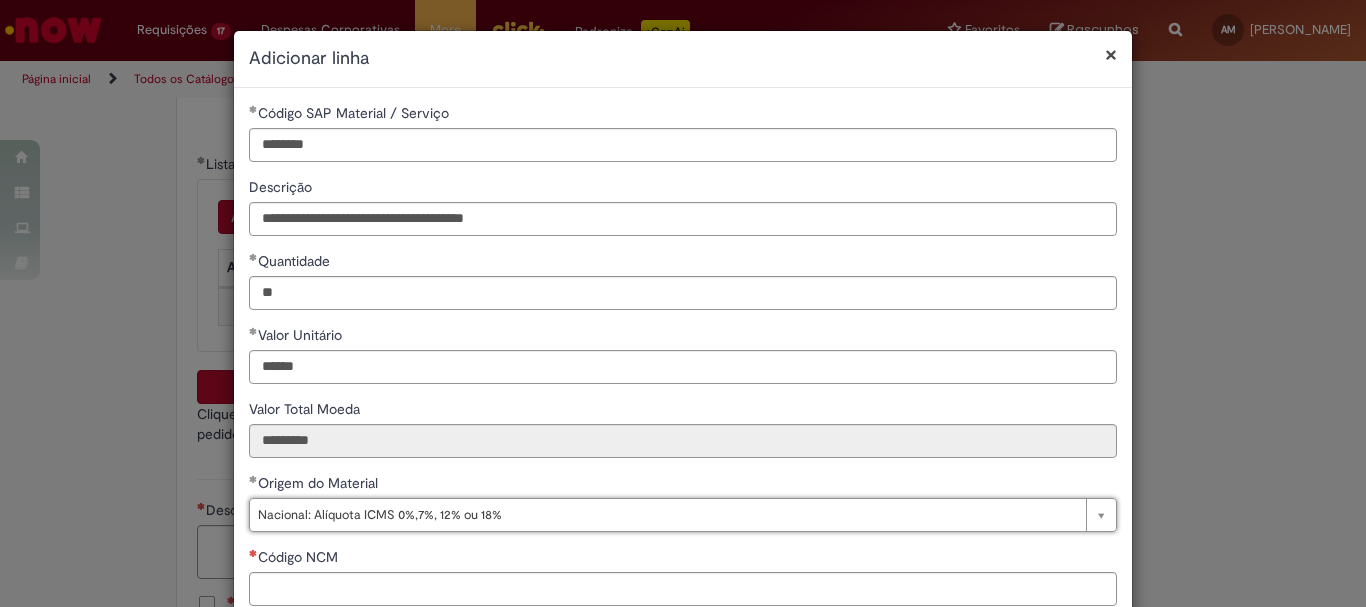 scroll, scrollTop: 200, scrollLeft: 0, axis: vertical 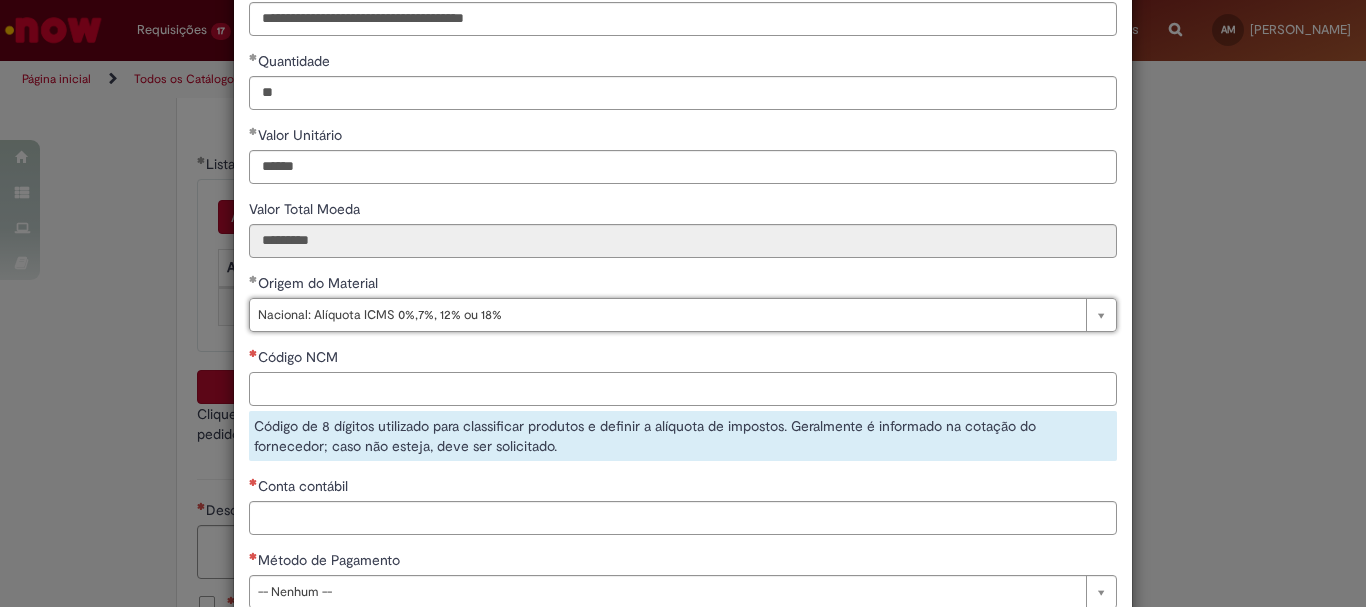 click on "Código NCM" at bounding box center (683, 389) 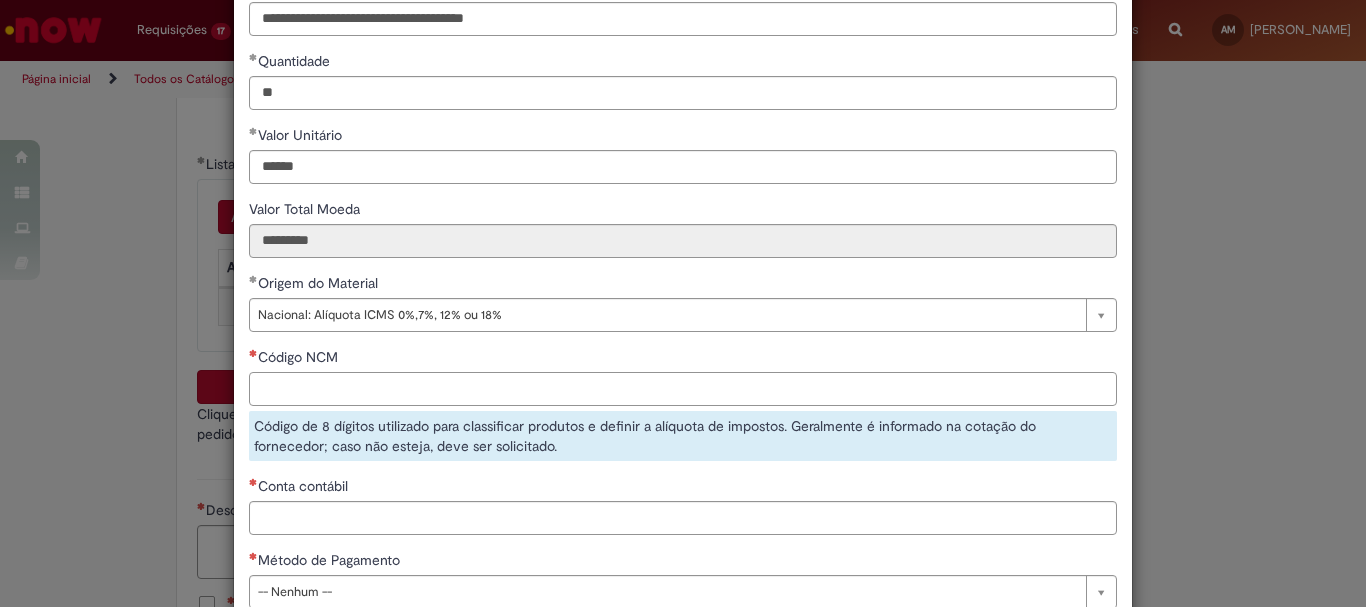 click on "Código NCM" at bounding box center (683, 389) 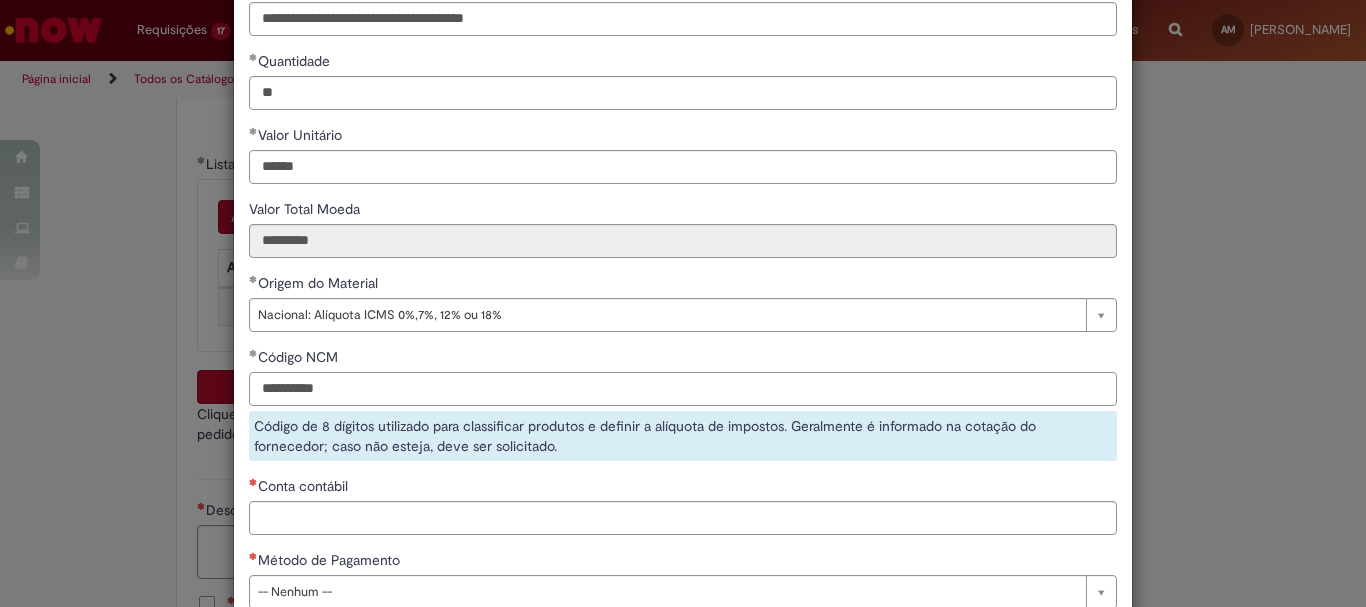 click on "**********" at bounding box center [683, 389] 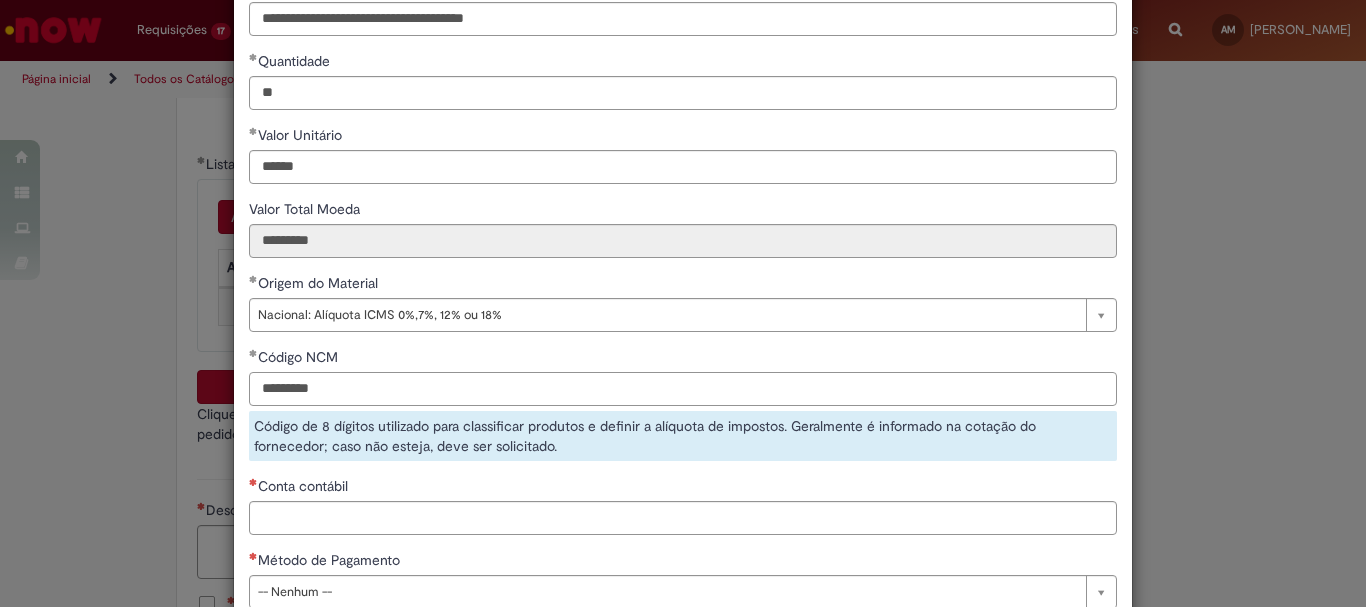 click on "*********" at bounding box center (683, 389) 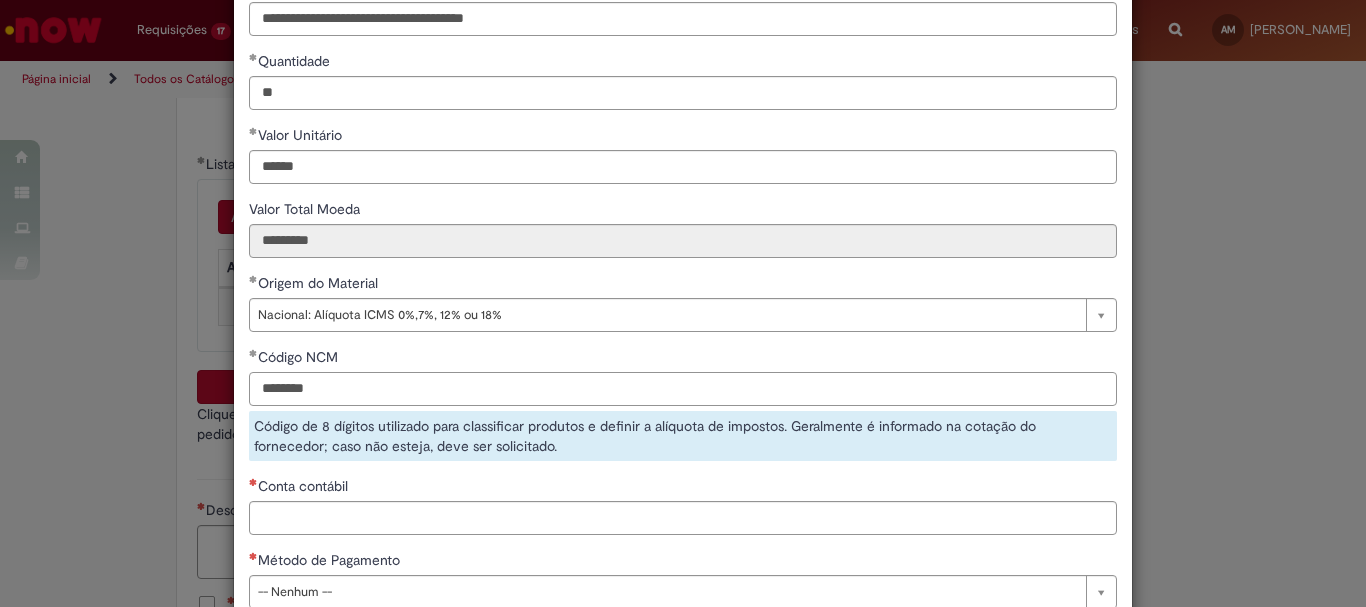 type on "********" 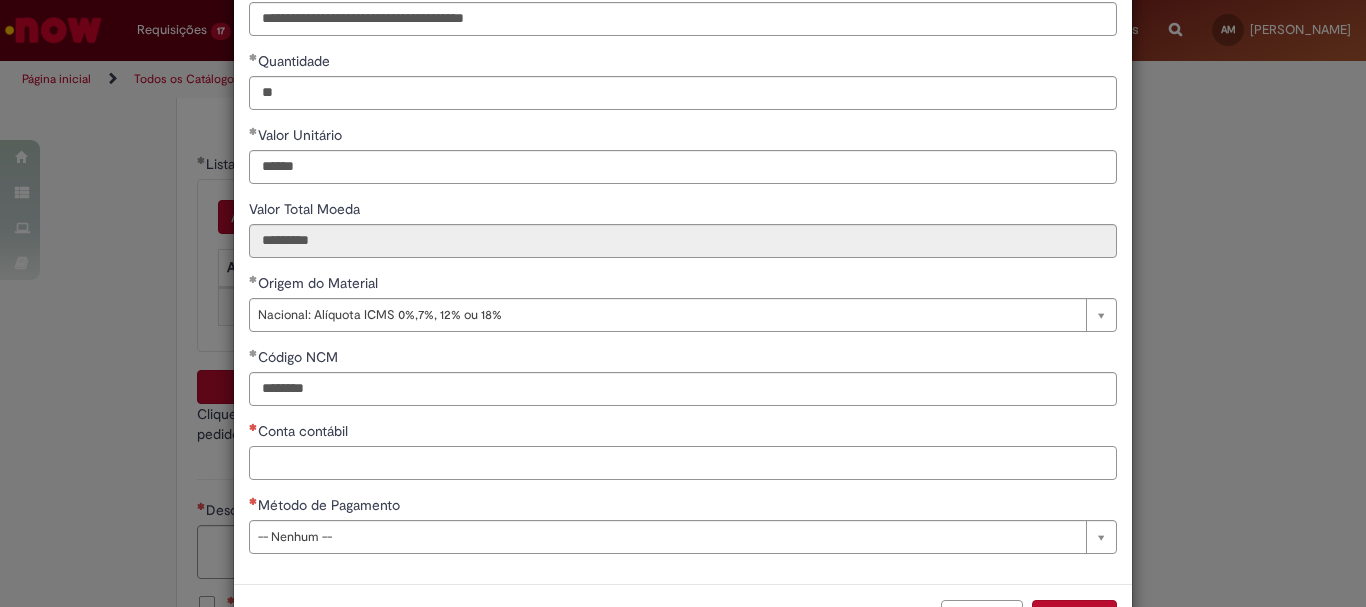 click on "**********" at bounding box center (683, 236) 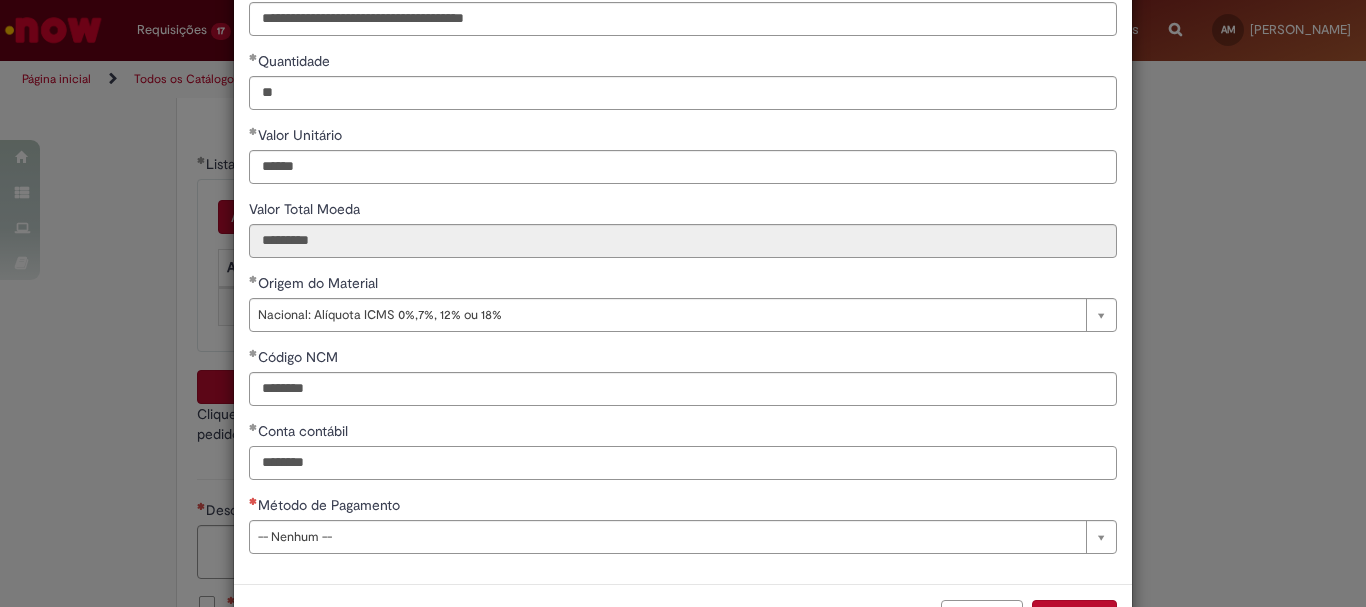 type on "********" 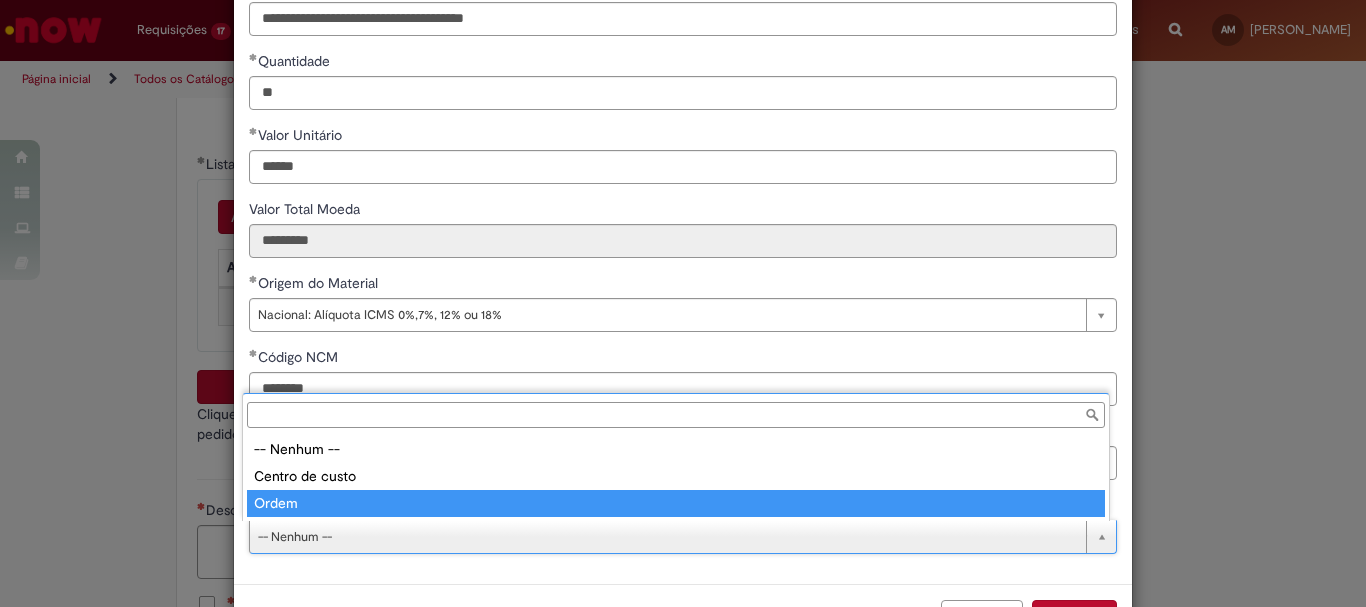 type on "*****" 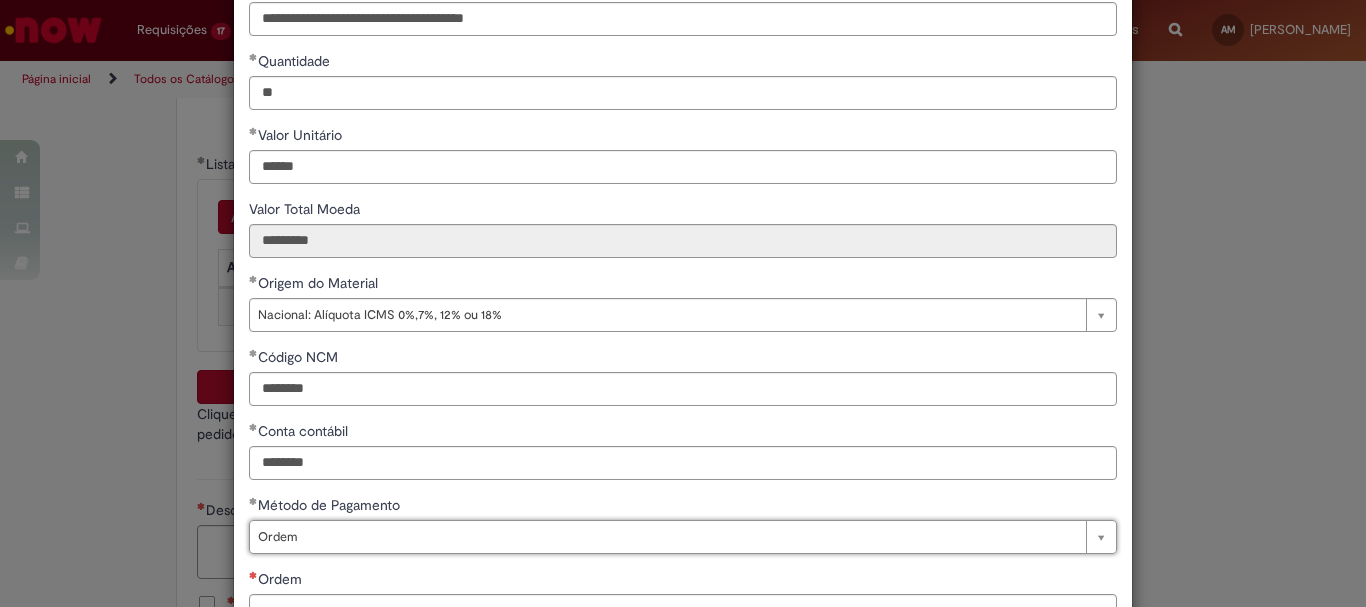 scroll, scrollTop: 347, scrollLeft: 0, axis: vertical 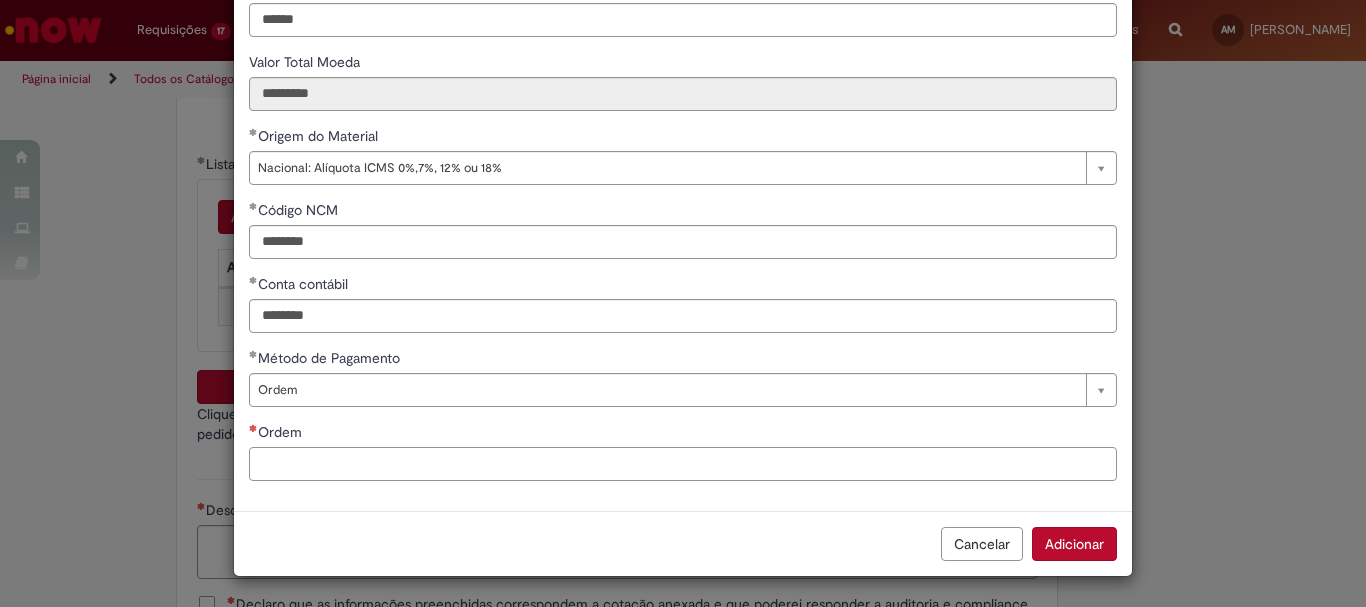 click on "Ordem" at bounding box center (683, 464) 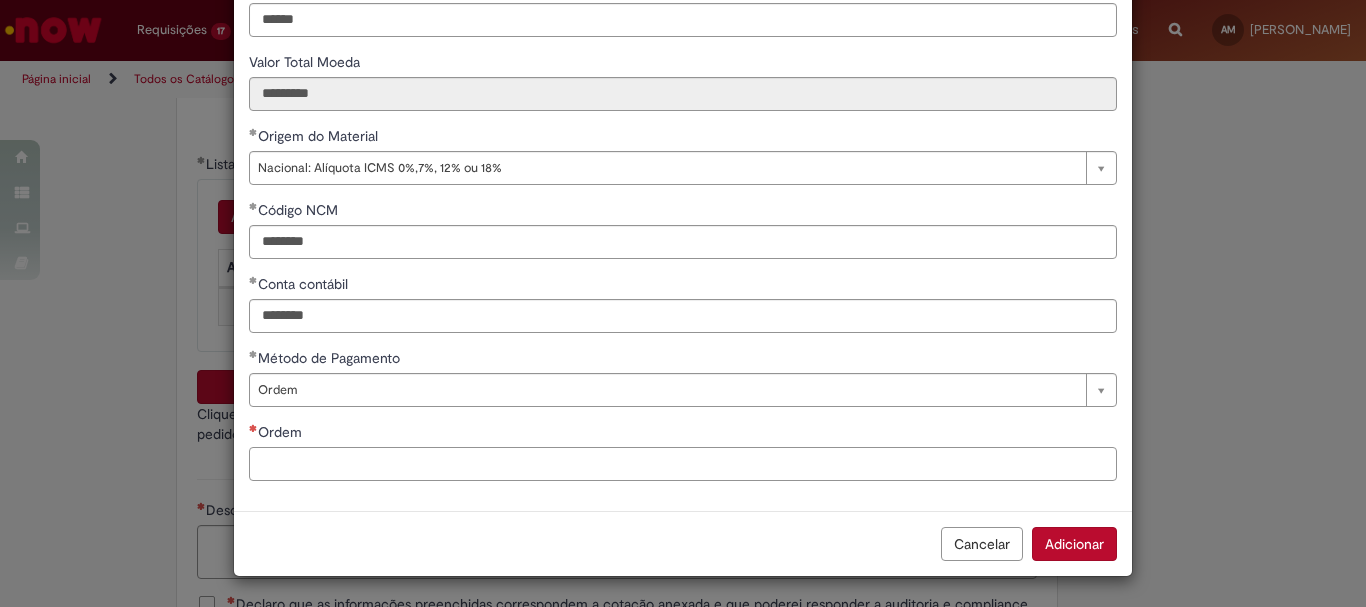 paste on "**********" 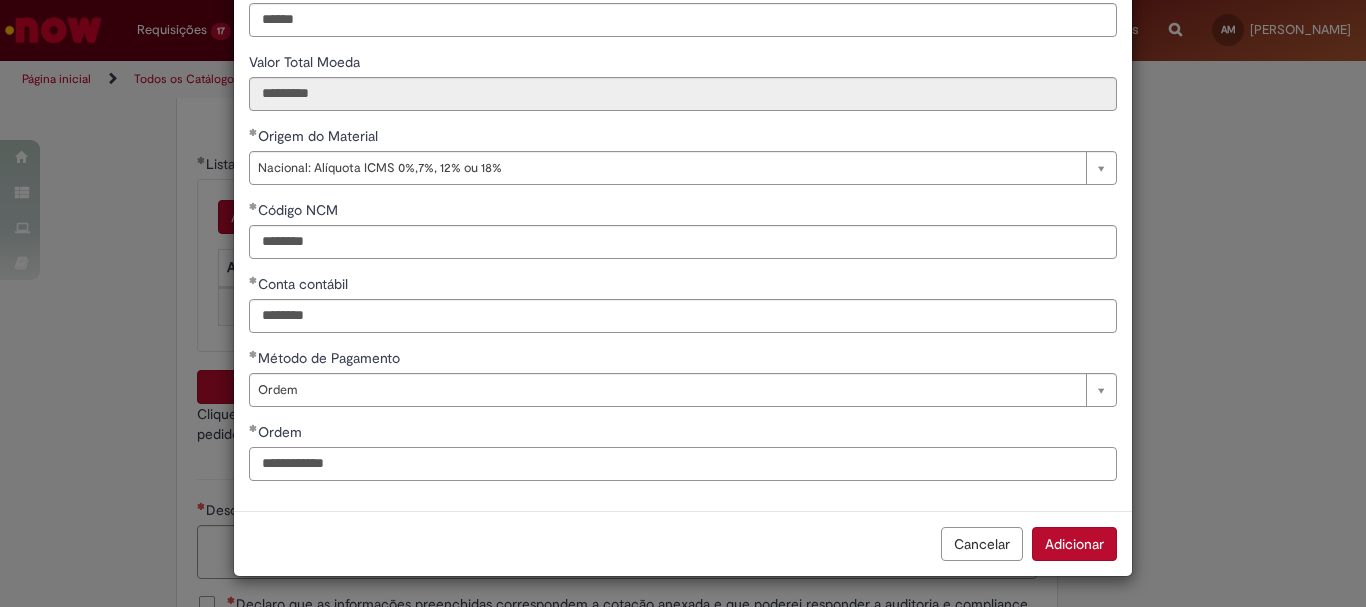 type on "**********" 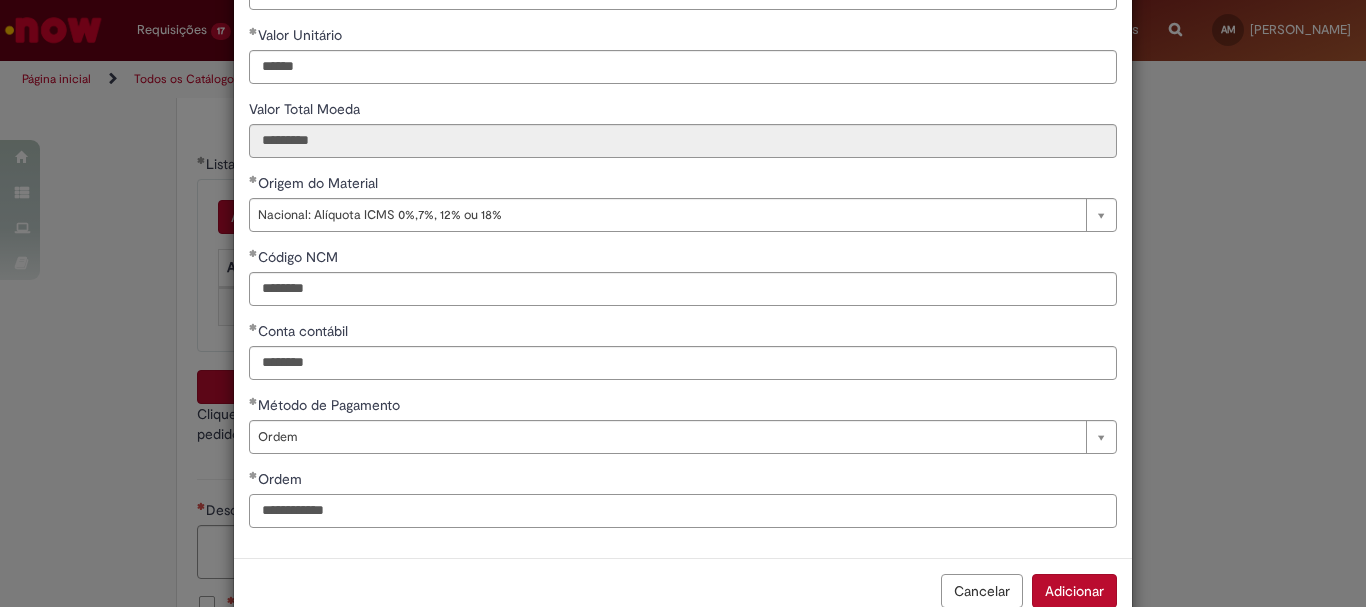 scroll, scrollTop: 347, scrollLeft: 0, axis: vertical 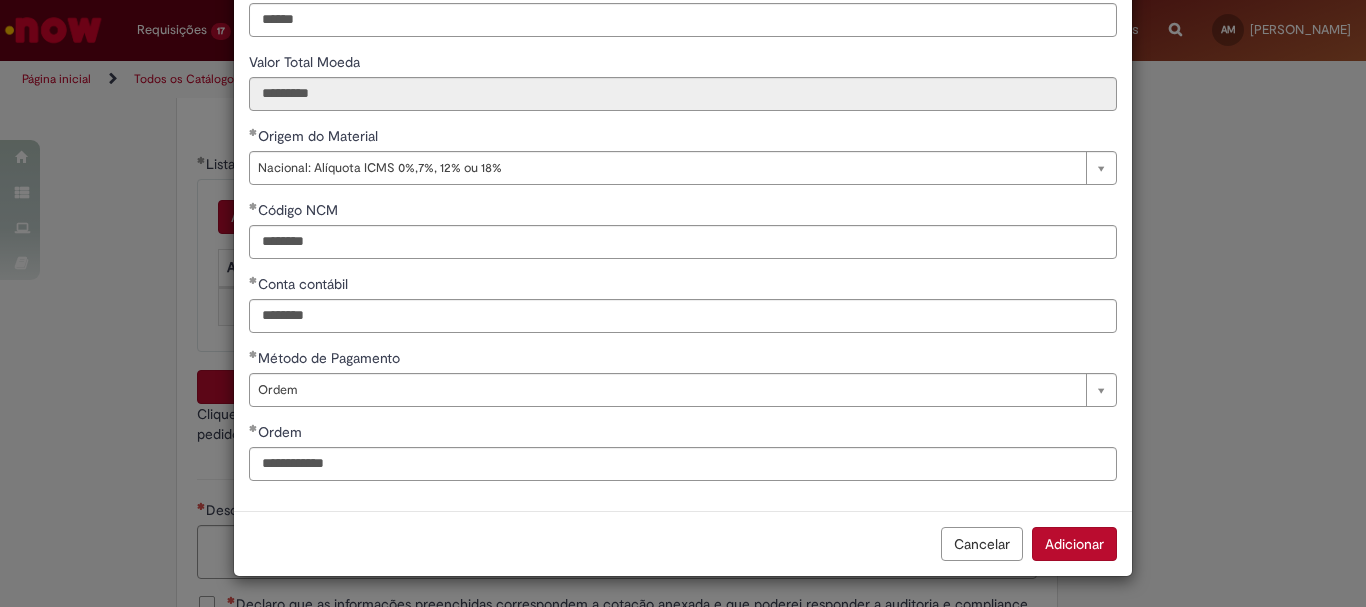 click on "Adicionar" at bounding box center [1074, 544] 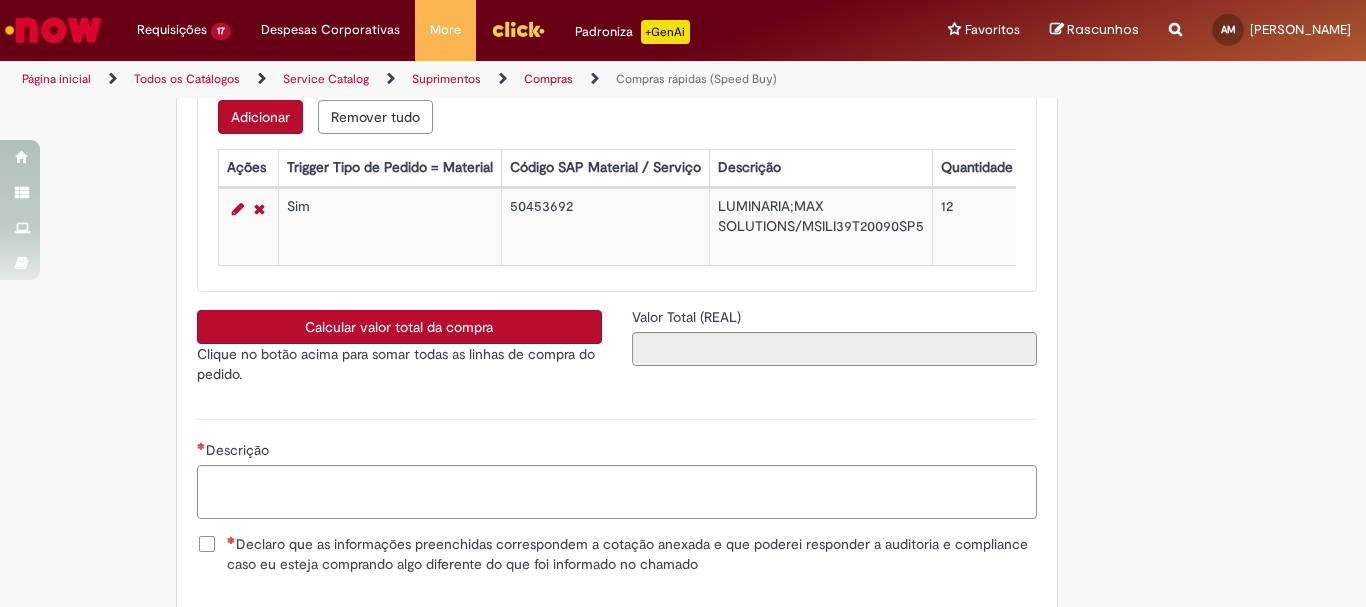 scroll, scrollTop: 3226, scrollLeft: 0, axis: vertical 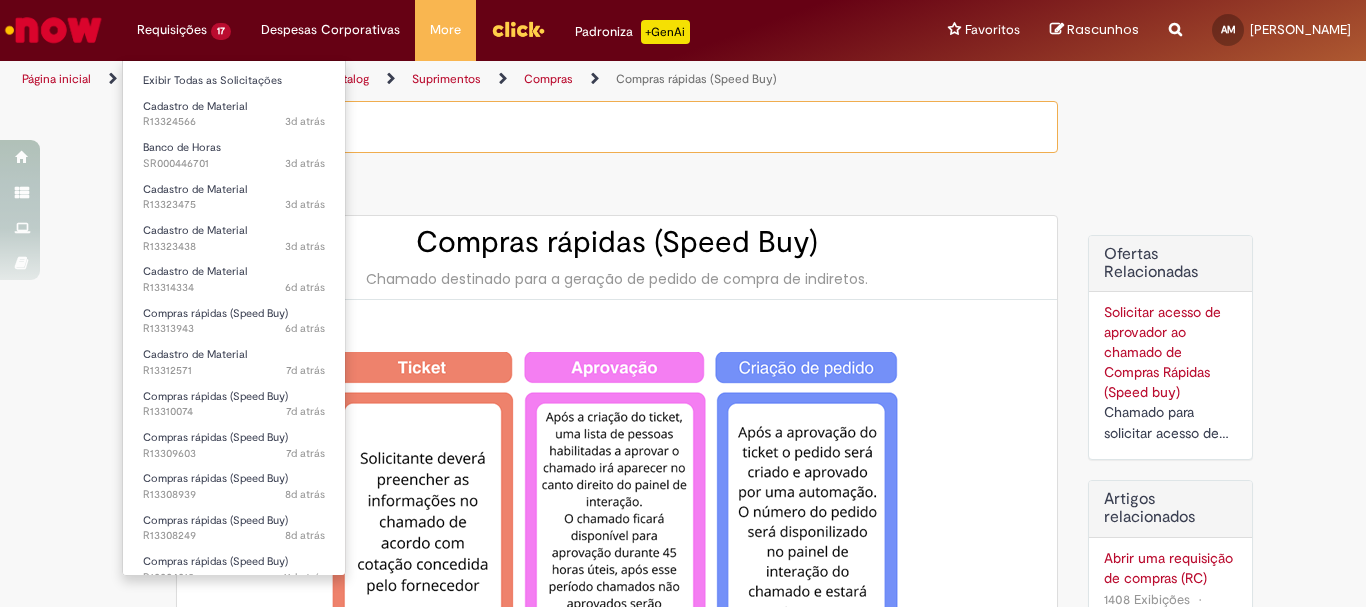 type on "********" 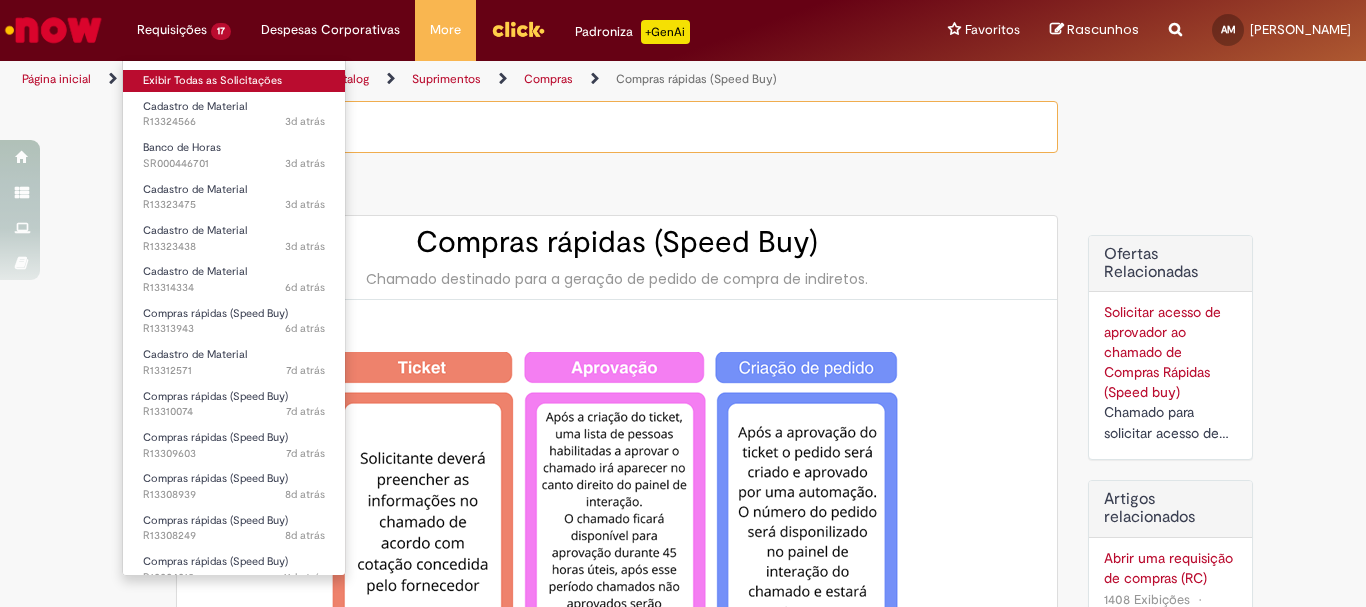 type on "**********" 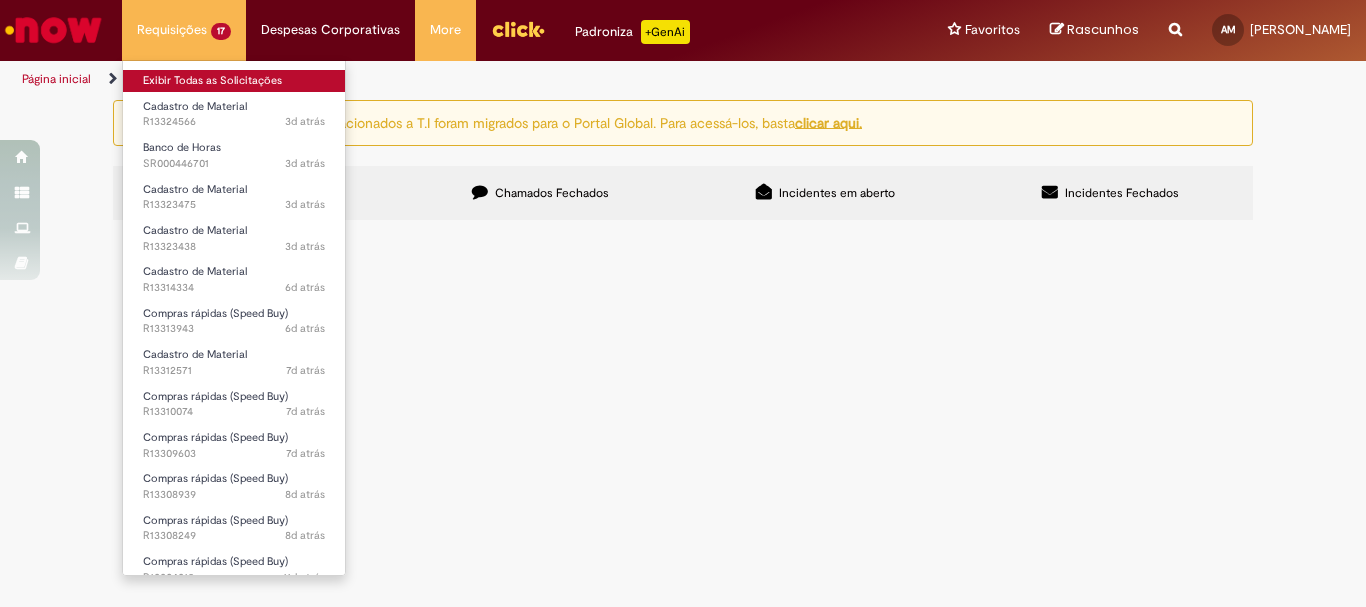 click on "Exibir Todas as Solicitações" at bounding box center [234, 81] 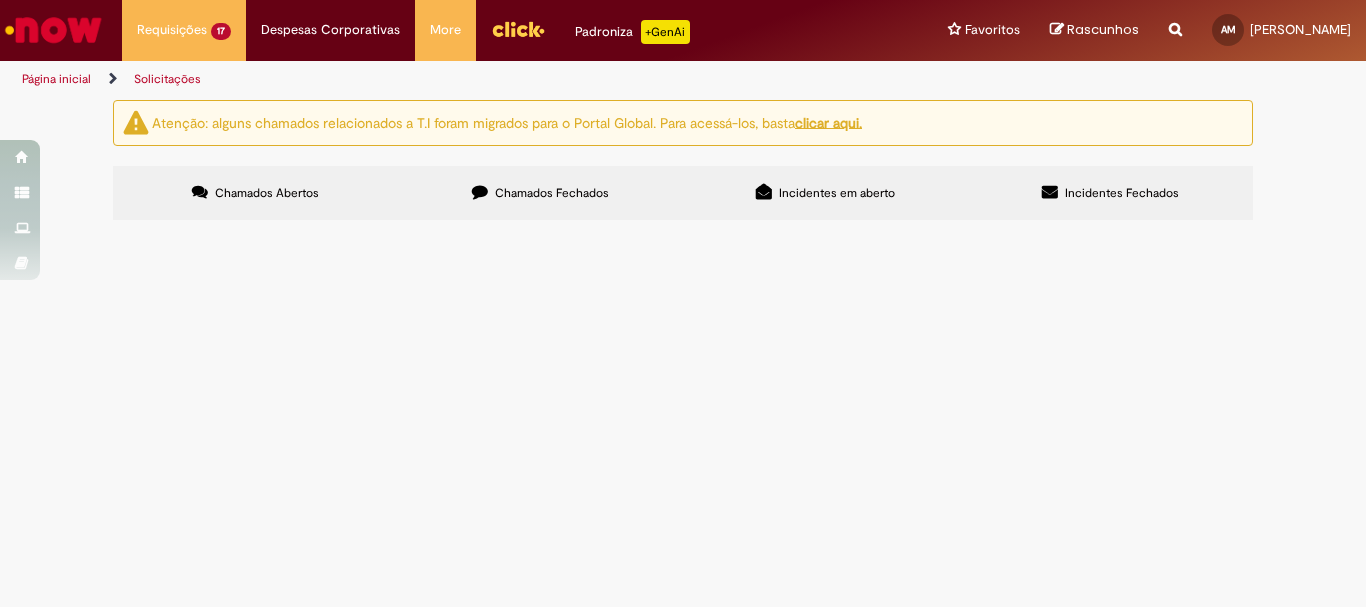 click on "R13313943" at bounding box center [0, 0] 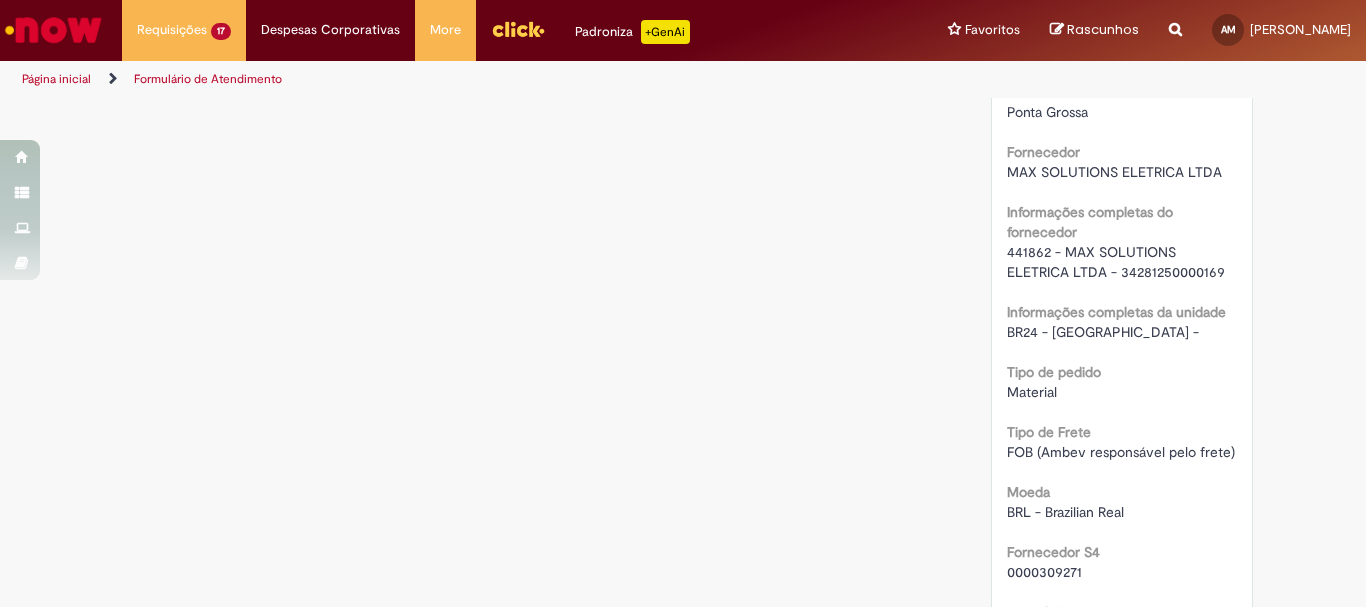 scroll, scrollTop: 1600, scrollLeft: 0, axis: vertical 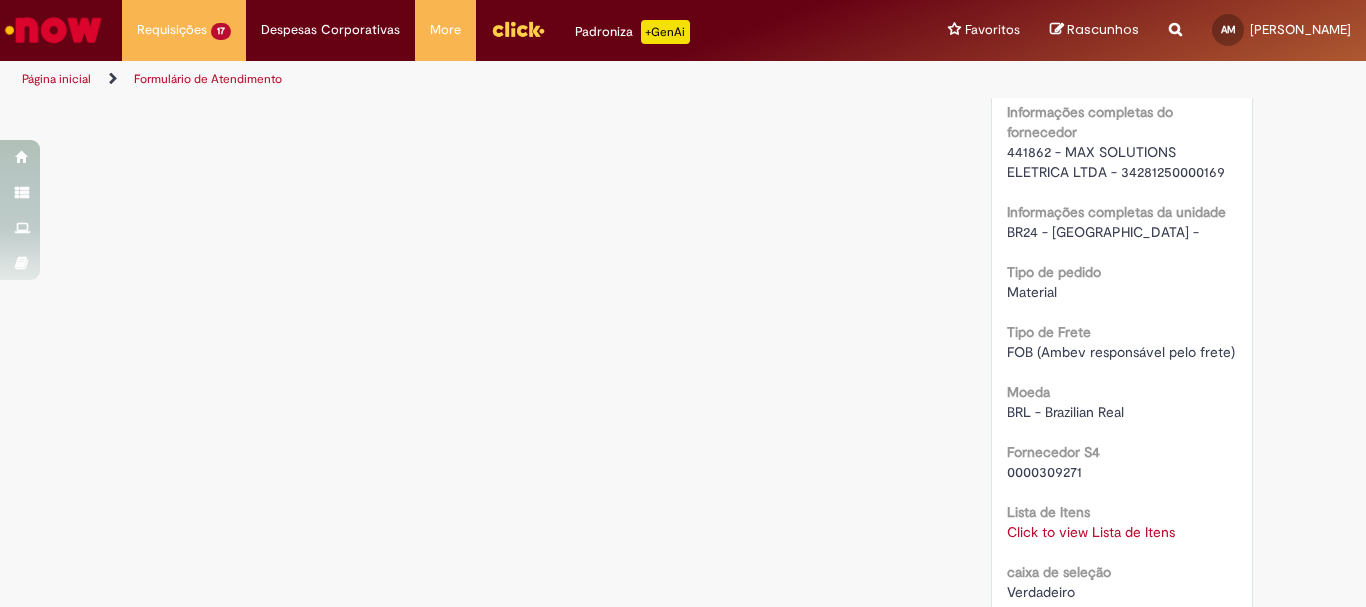 click on "Click to view Lista de Itens" at bounding box center [1091, 532] 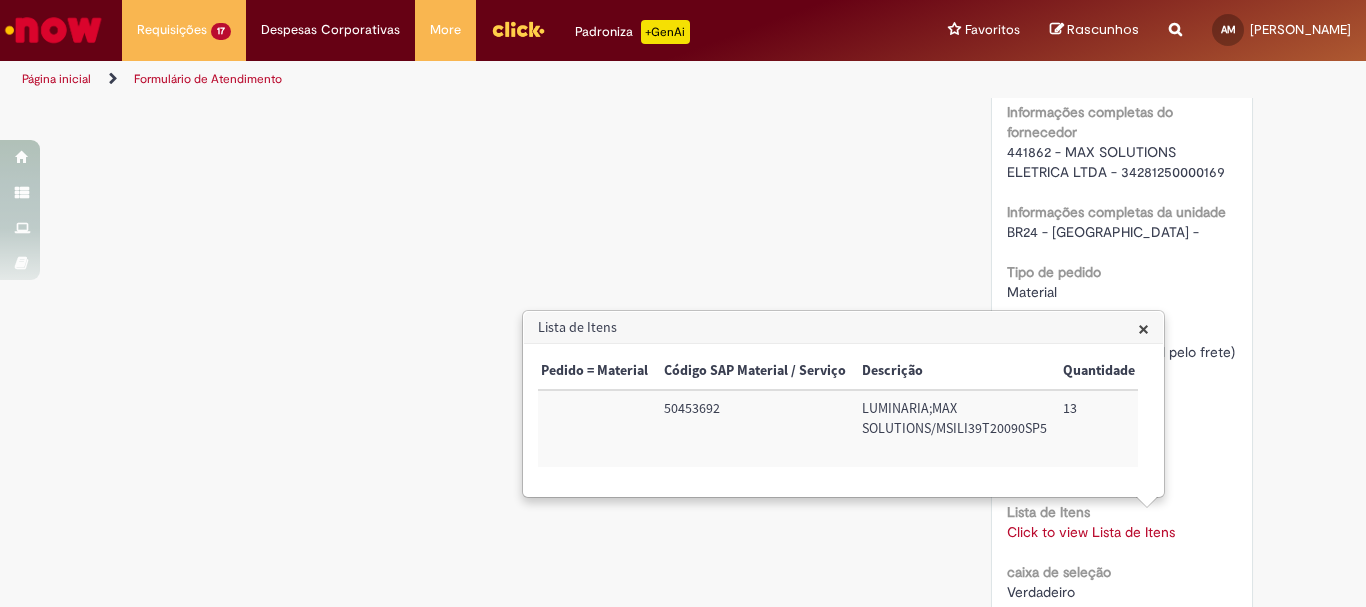 scroll, scrollTop: 0, scrollLeft: 120, axis: horizontal 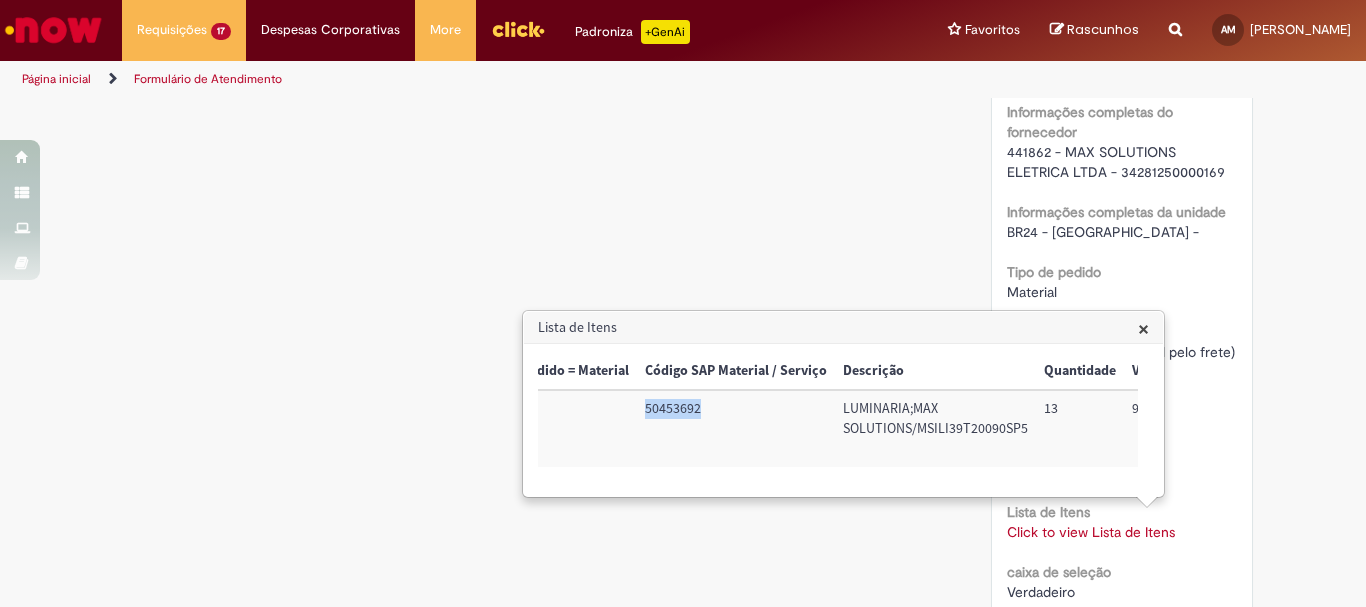 drag, startPoint x: 698, startPoint y: 409, endPoint x: 643, endPoint y: 407, distance: 55.03635 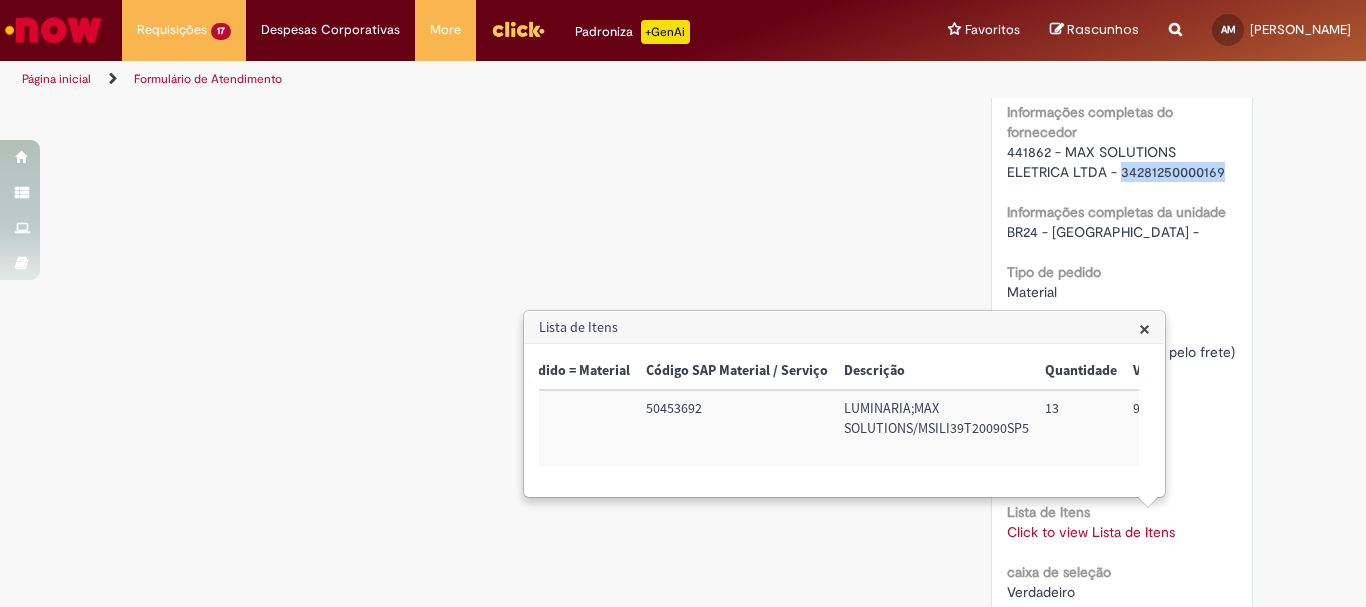 drag, startPoint x: 1112, startPoint y: 173, endPoint x: 1215, endPoint y: 164, distance: 103.392456 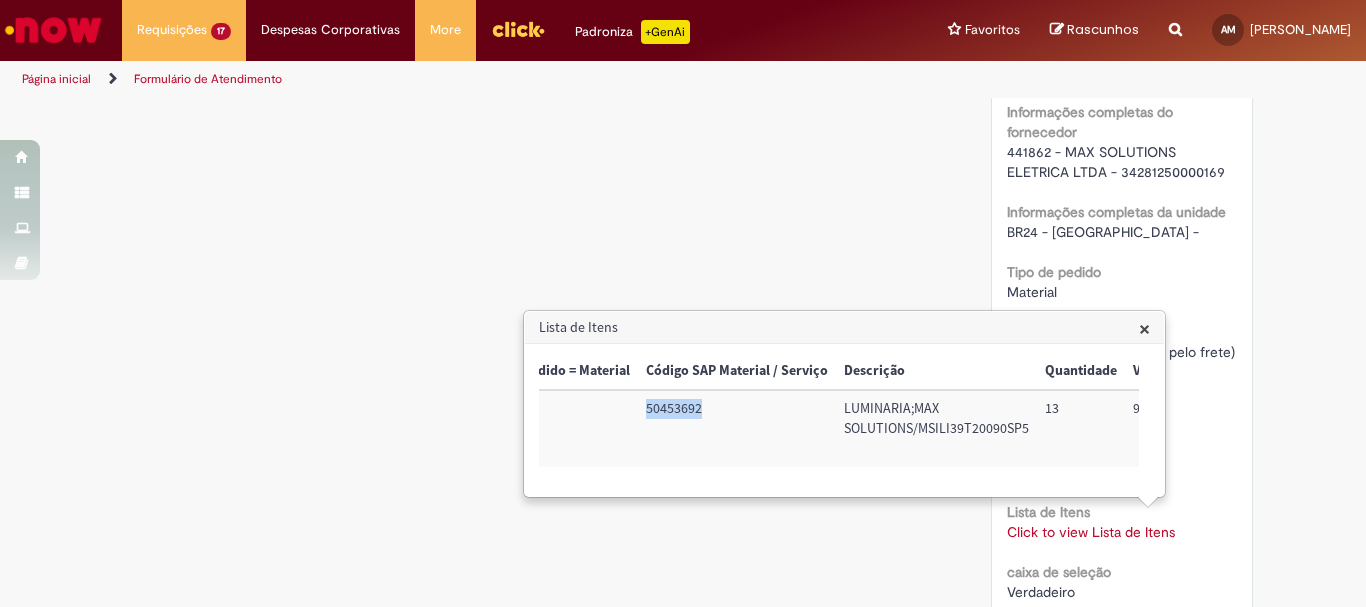 drag, startPoint x: 704, startPoint y: 406, endPoint x: 641, endPoint y: 410, distance: 63.126858 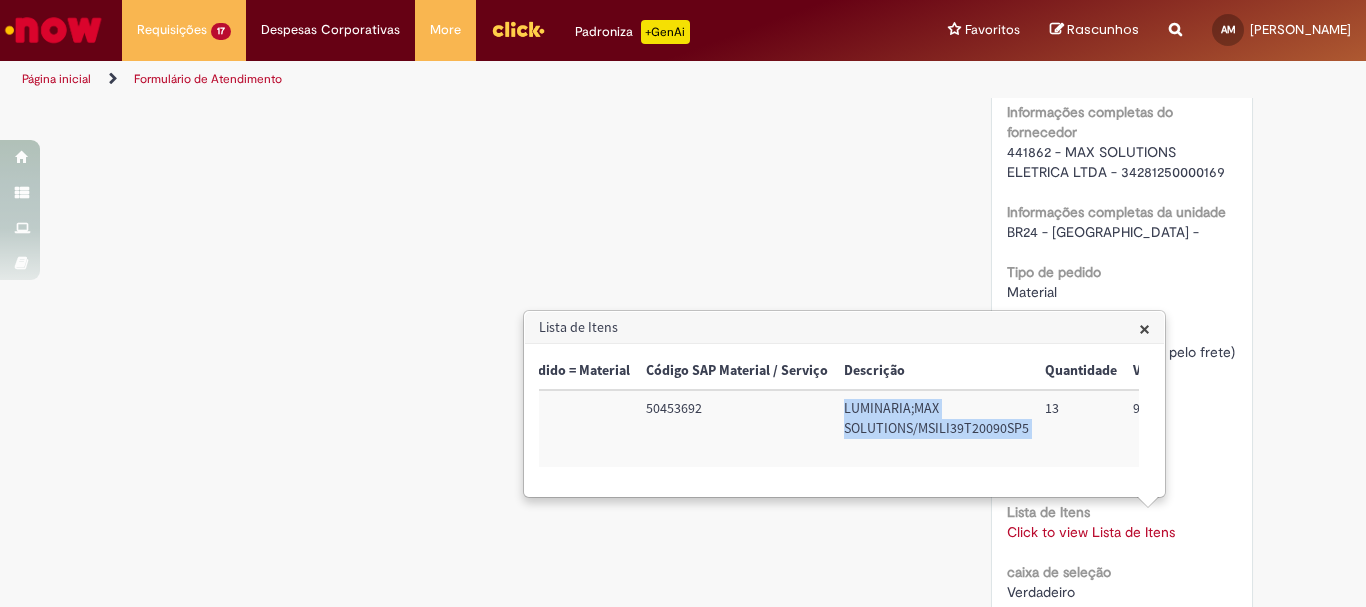 drag, startPoint x: 843, startPoint y: 411, endPoint x: 1038, endPoint y: 438, distance: 196.86035 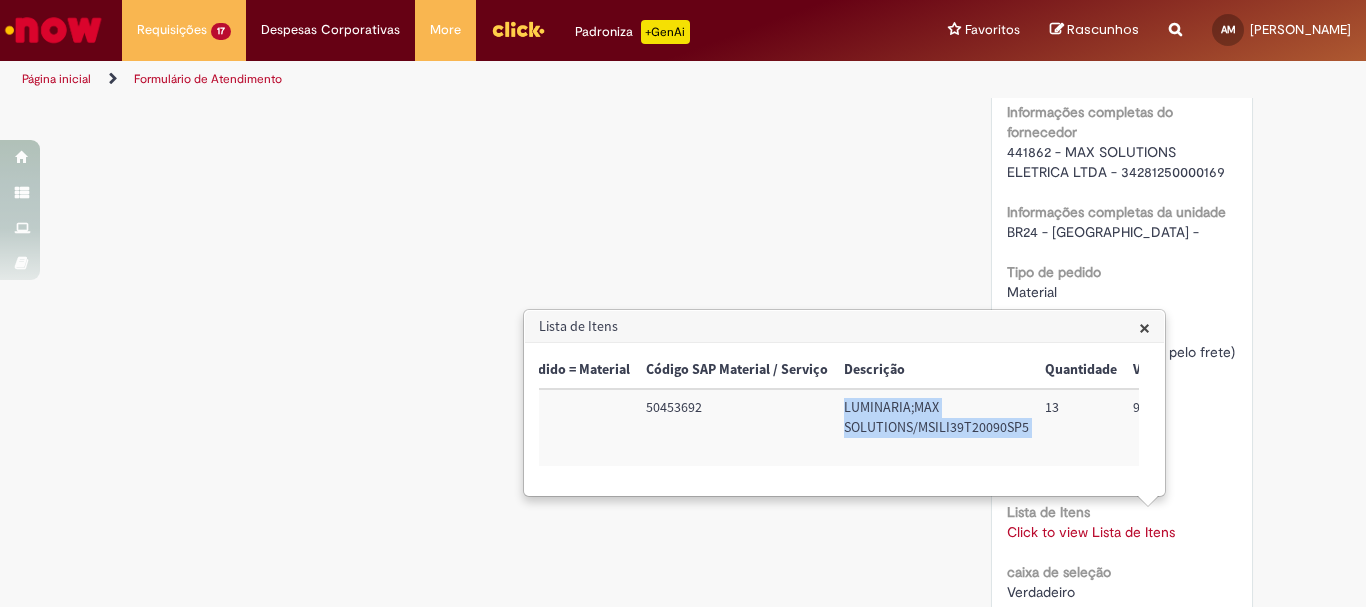 copy on "LUMINARIA;MAX SOLUTIONS/MSILI39T20090SP5" 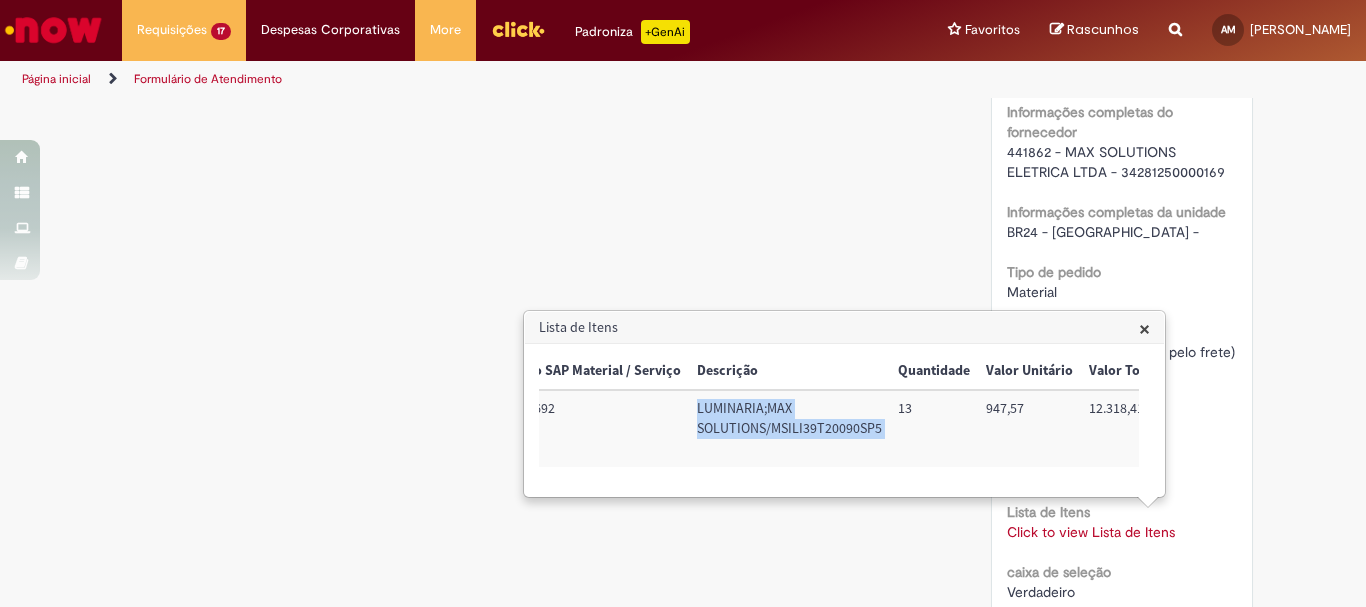scroll, scrollTop: 0, scrollLeft: 273, axis: horizontal 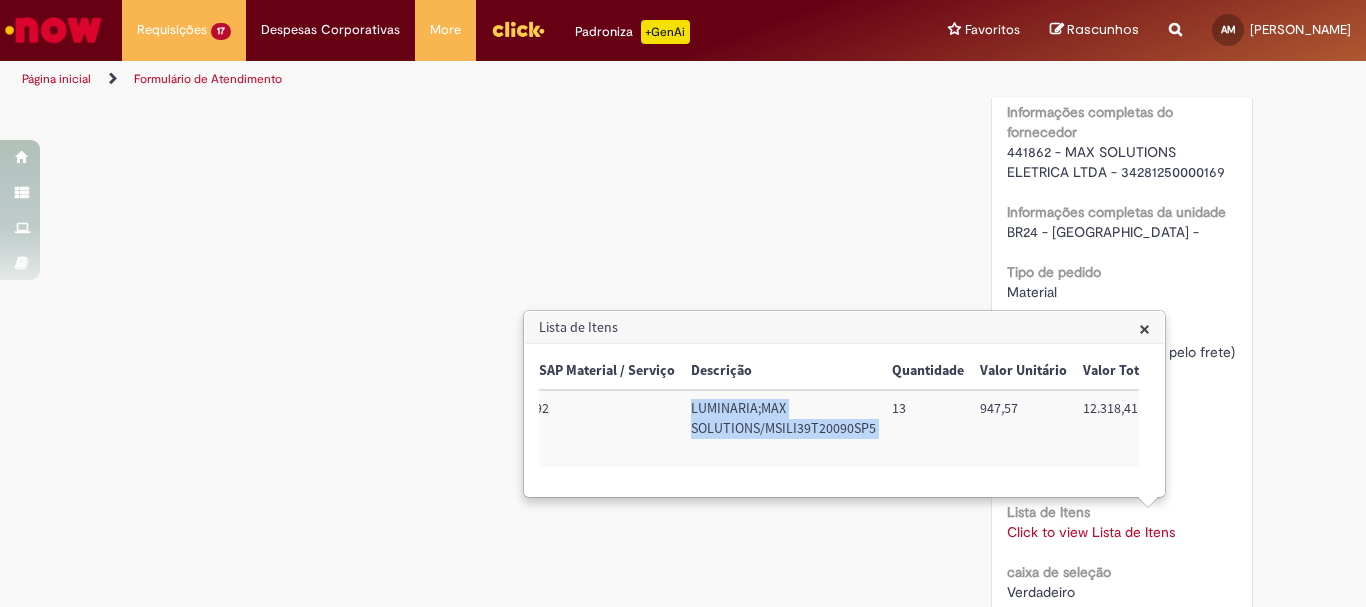 click on "×" at bounding box center (1144, 328) 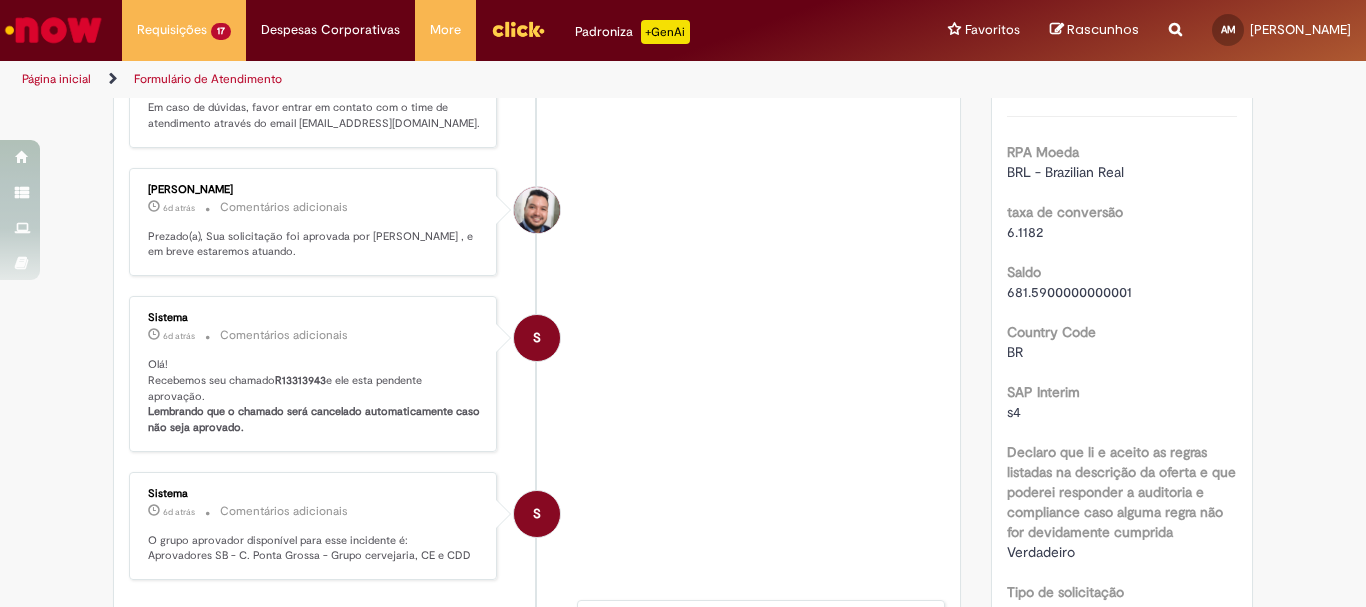 scroll, scrollTop: 0, scrollLeft: 0, axis: both 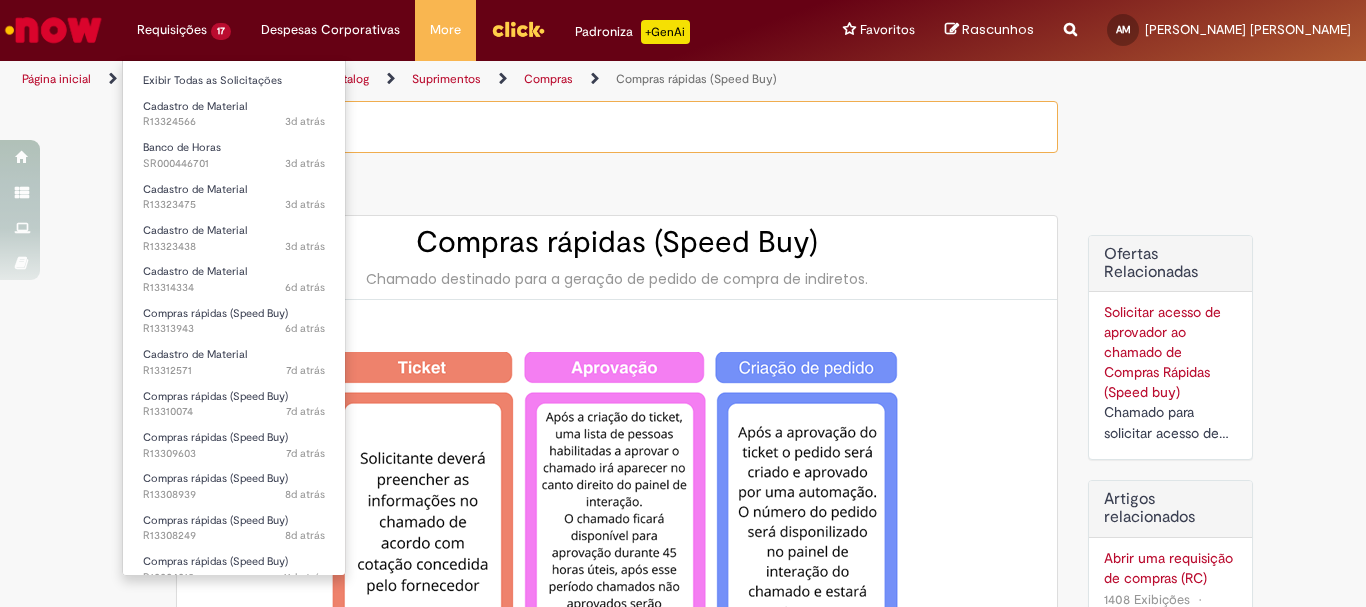 type on "********" 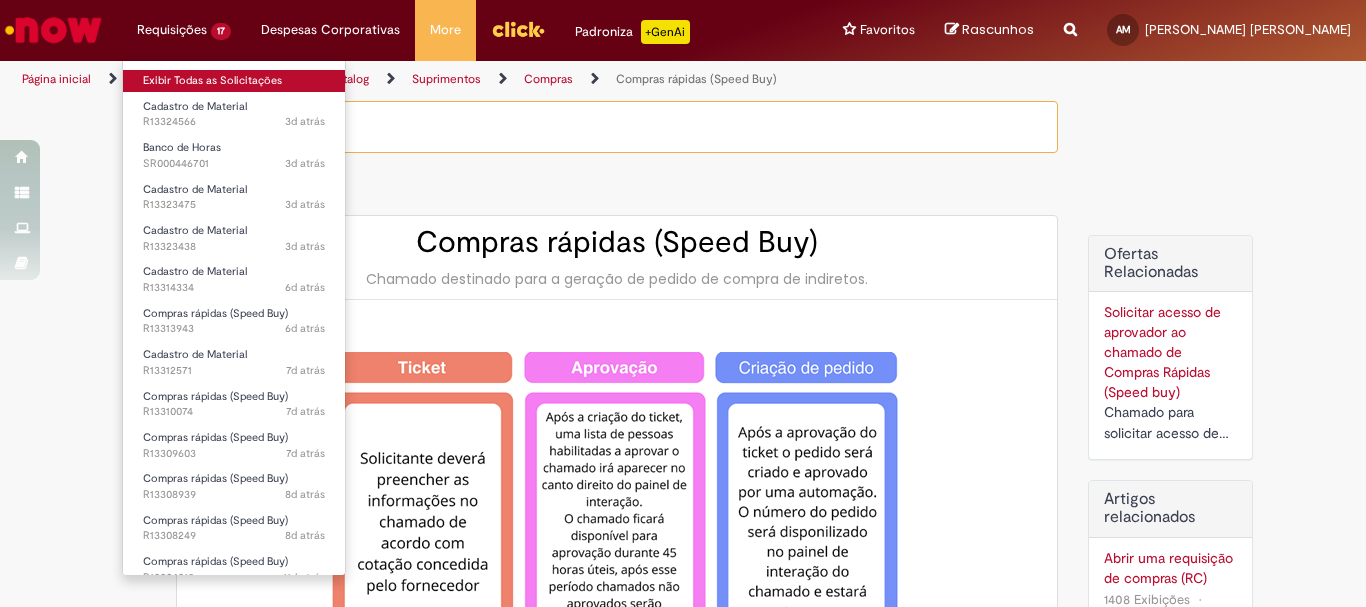 click on "Exibir Todas as Solicitações" at bounding box center [234, 81] 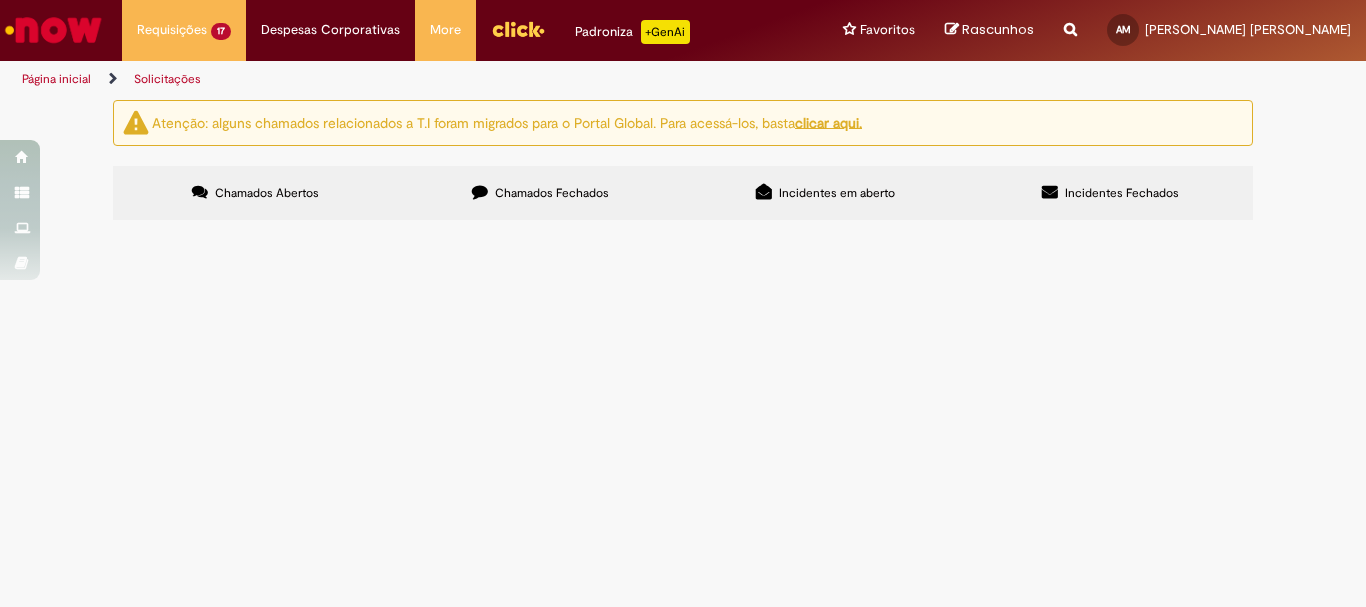scroll, scrollTop: 200, scrollLeft: 0, axis: vertical 